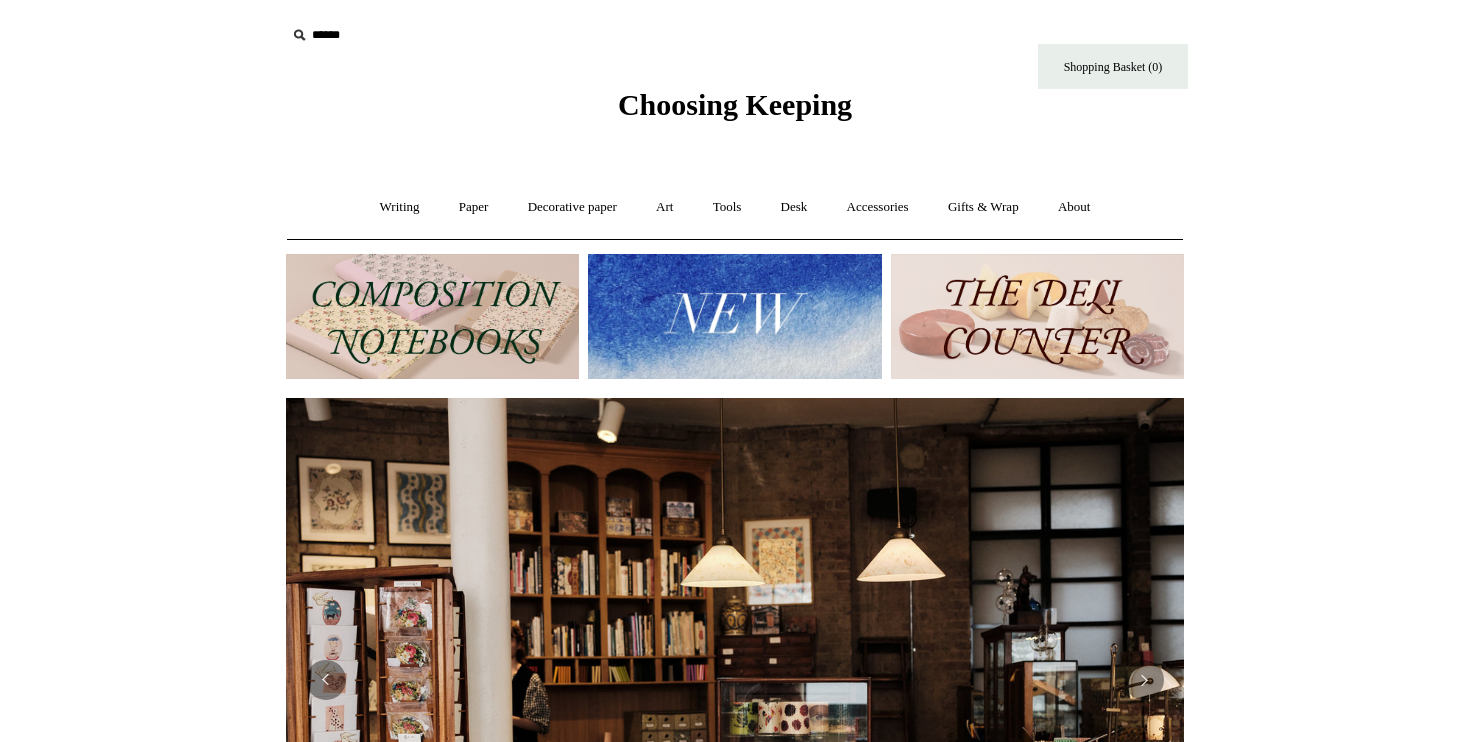 scroll, scrollTop: 0, scrollLeft: 0, axis: both 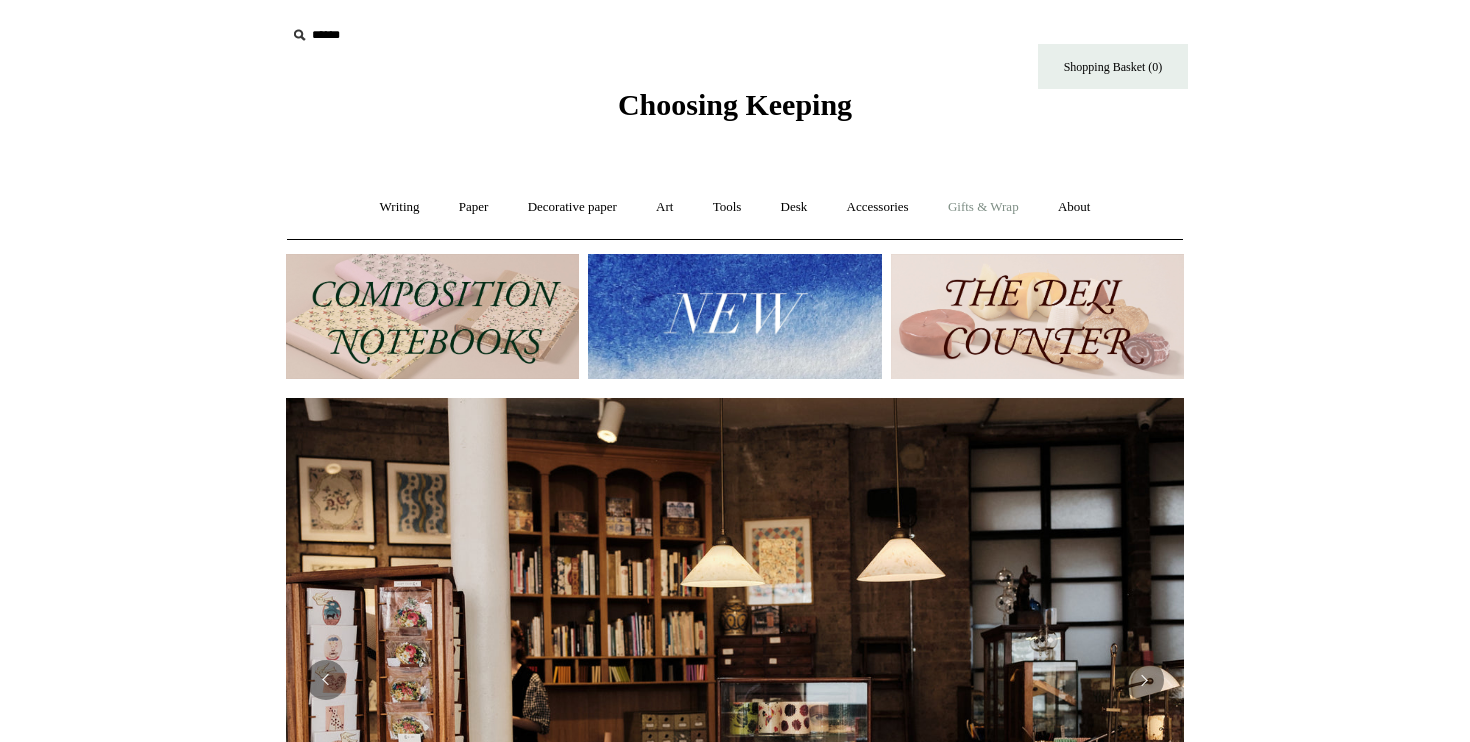 click on "Gifts & Wrap +" at bounding box center [983, 207] 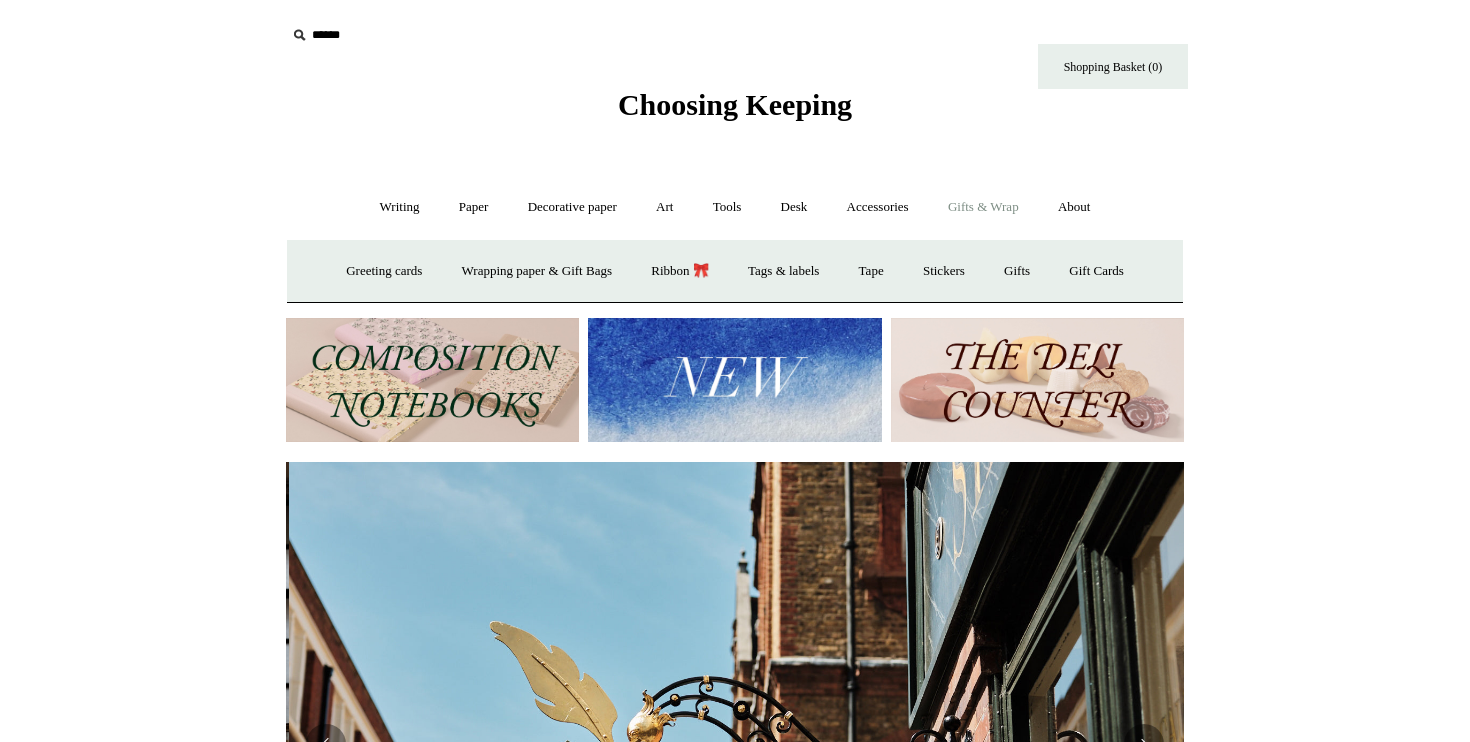 scroll, scrollTop: 0, scrollLeft: 898, axis: horizontal 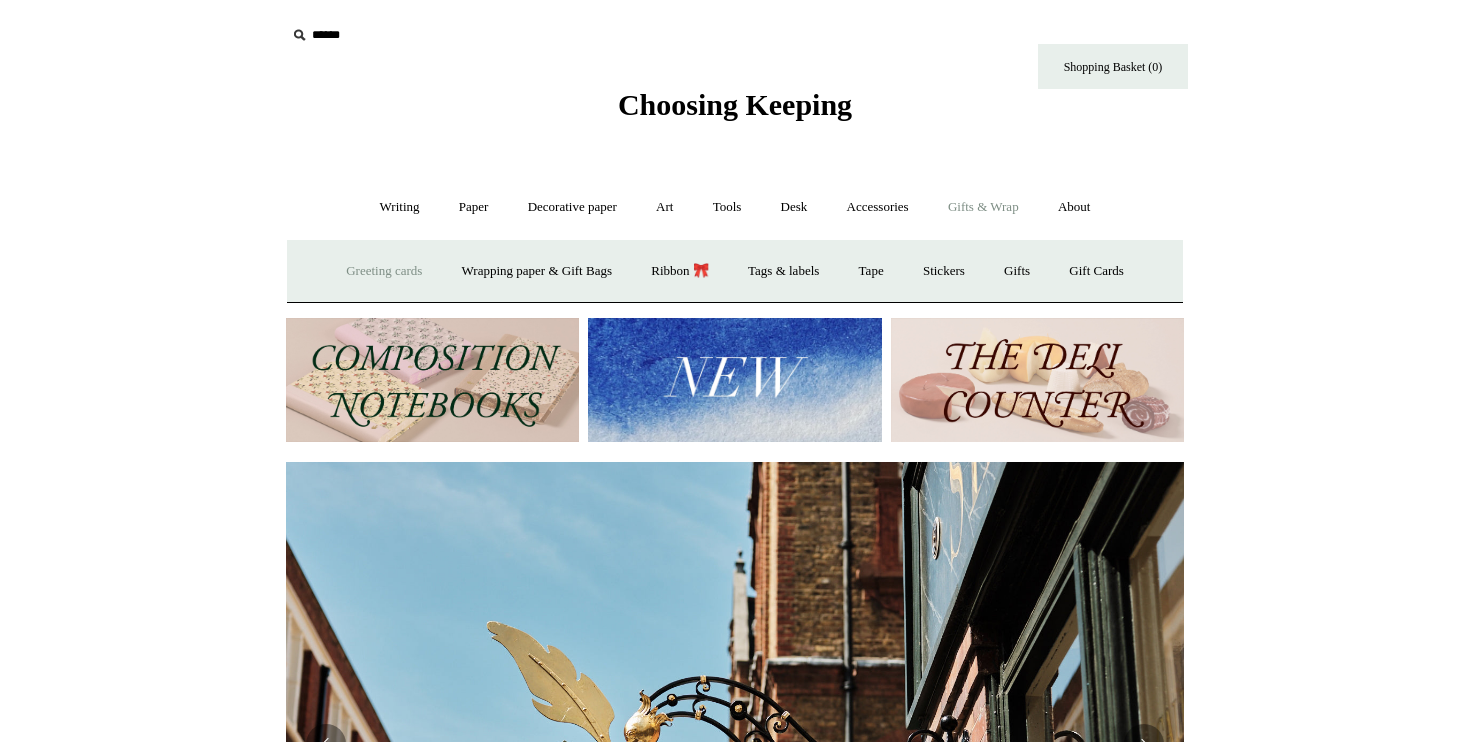 click on "Greeting cards +" at bounding box center [384, 271] 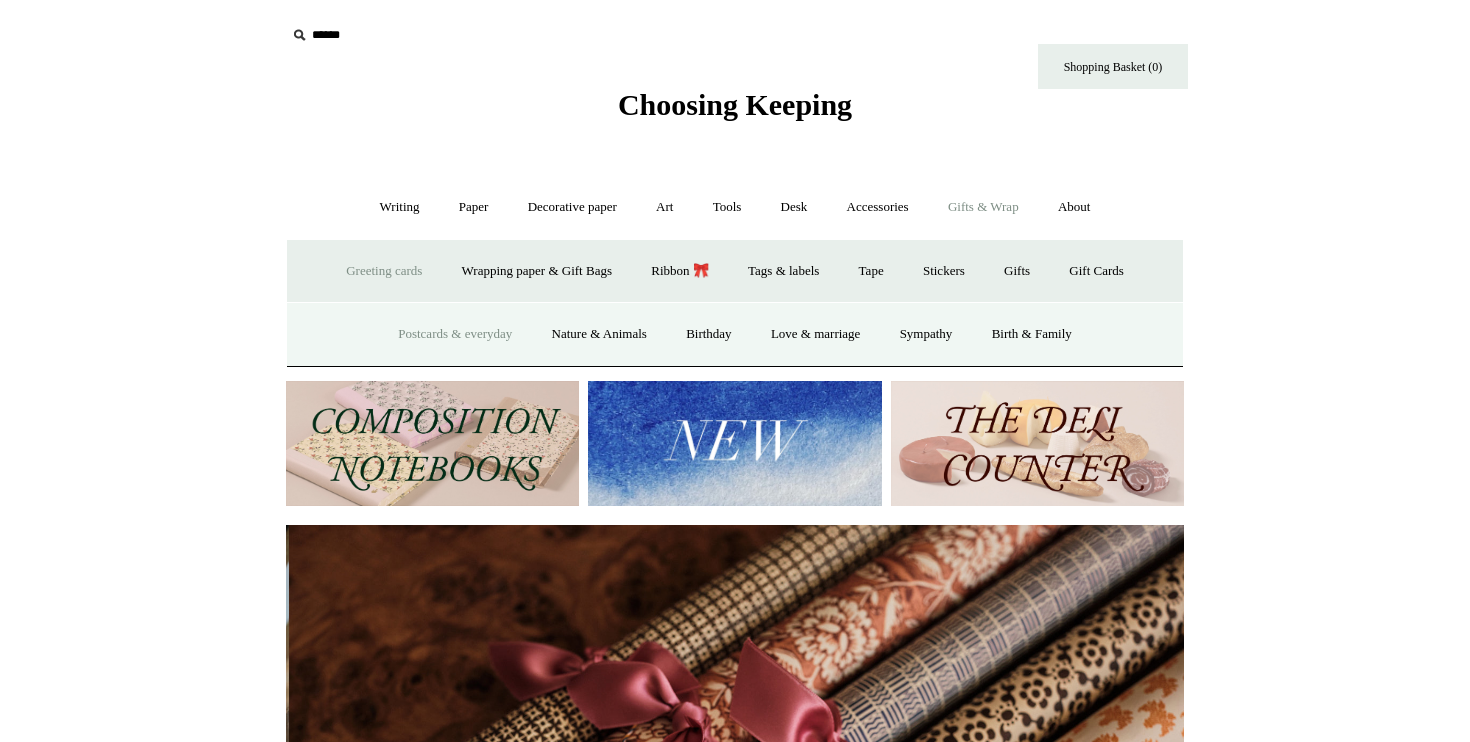 click on "Postcards & everyday" at bounding box center [455, 334] 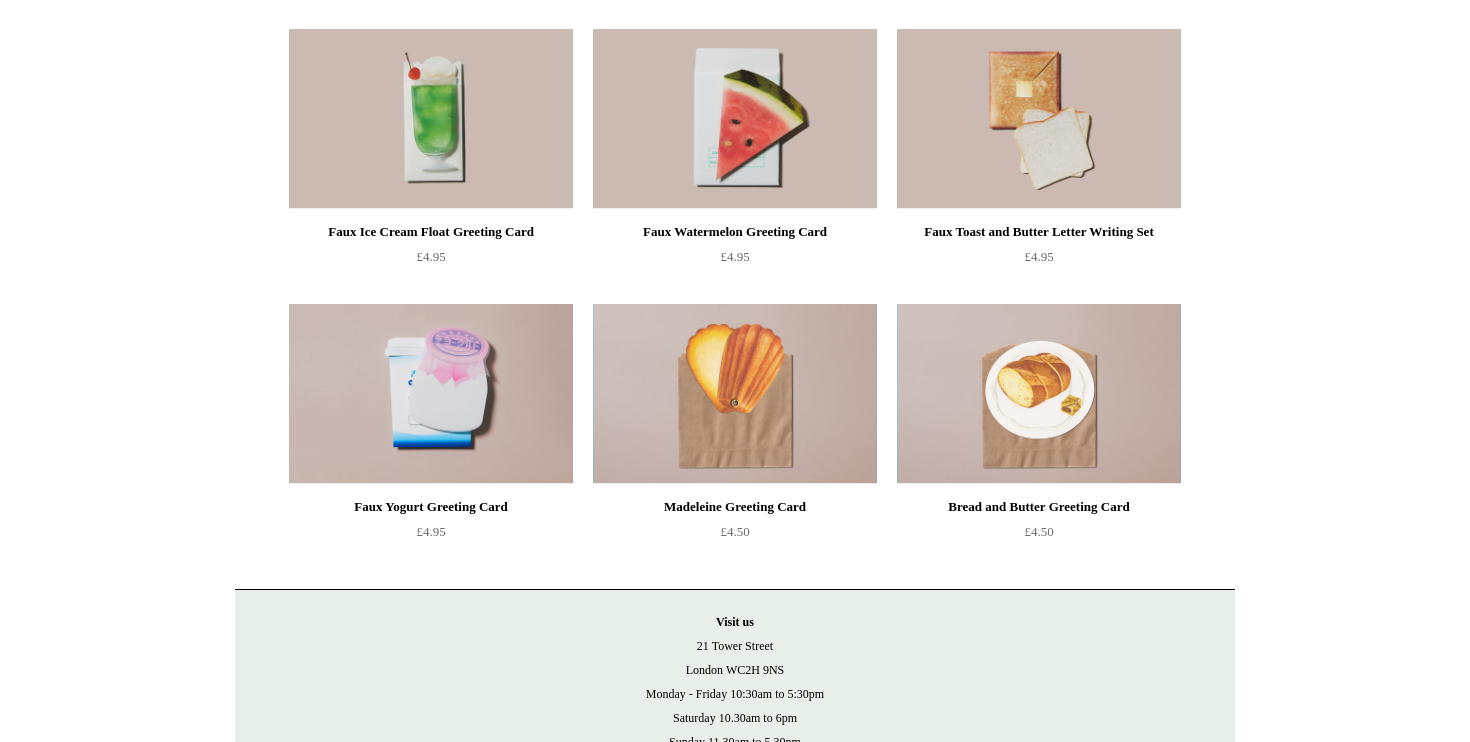 scroll, scrollTop: 1858, scrollLeft: 0, axis: vertical 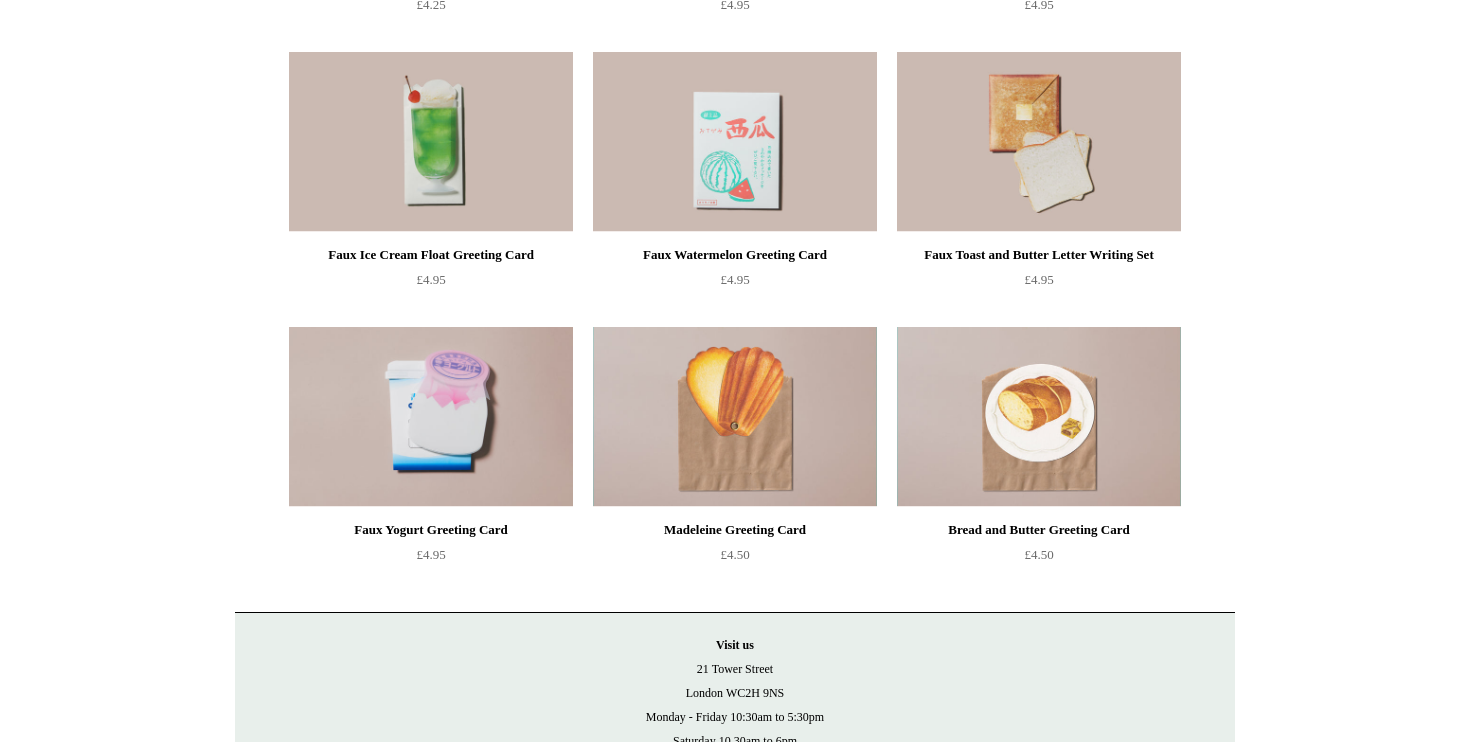 click at bounding box center (735, 142) 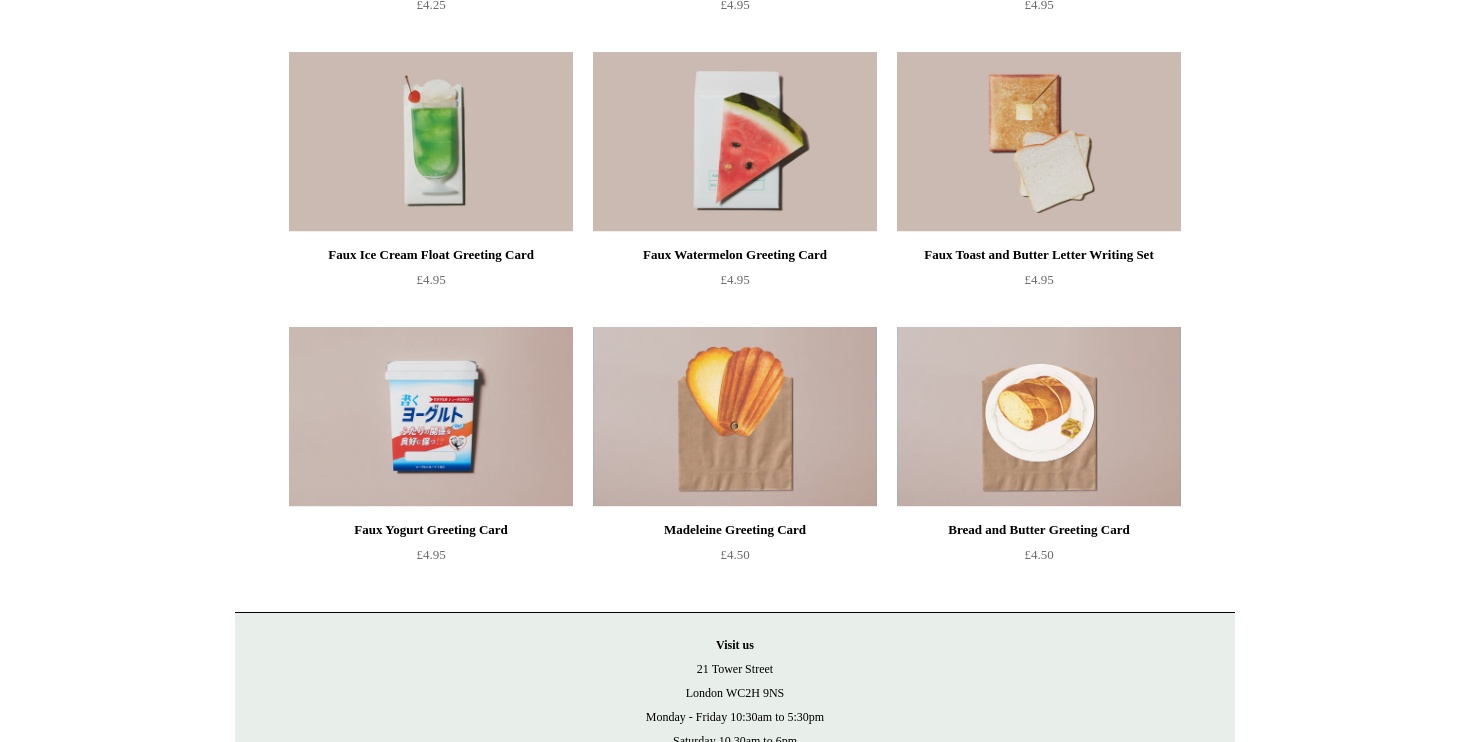 click at bounding box center (431, 417) 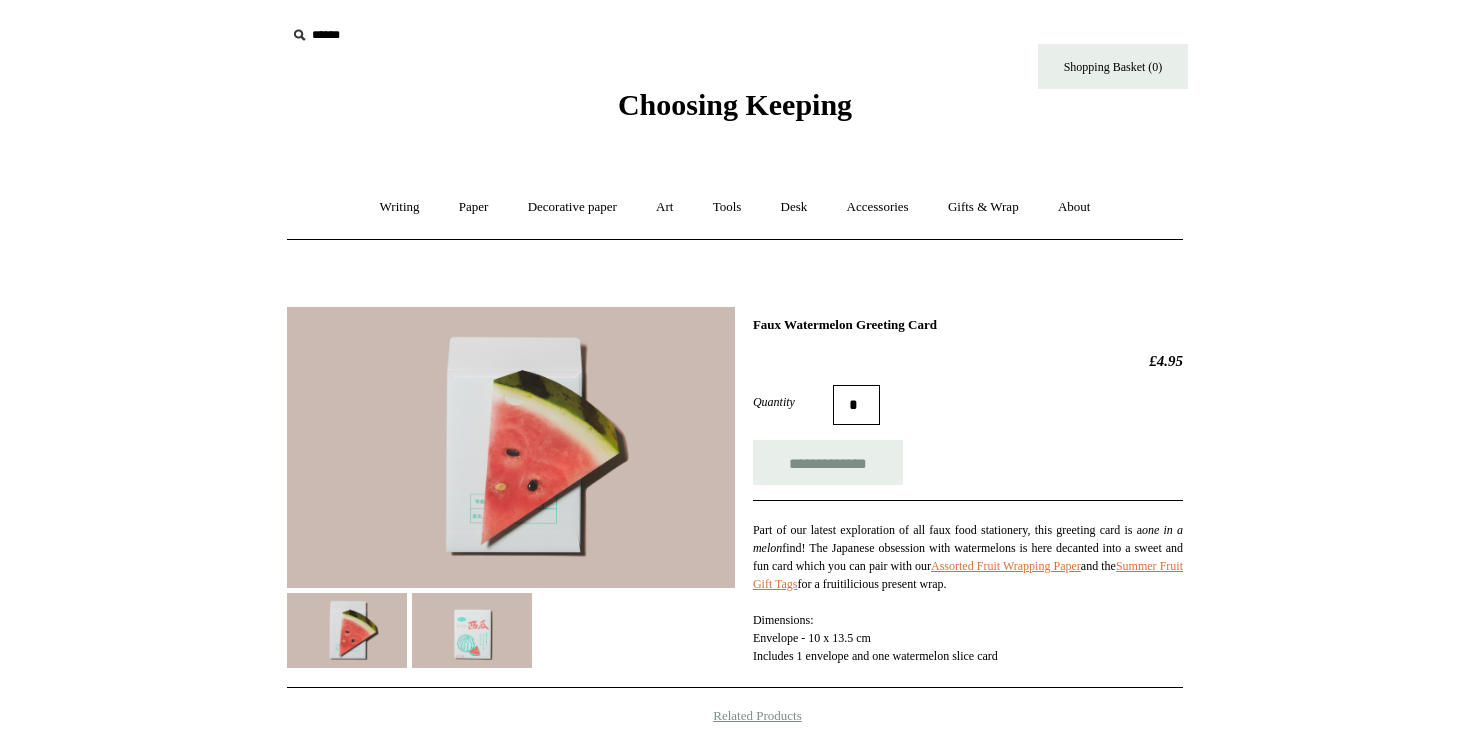 scroll, scrollTop: 0, scrollLeft: 0, axis: both 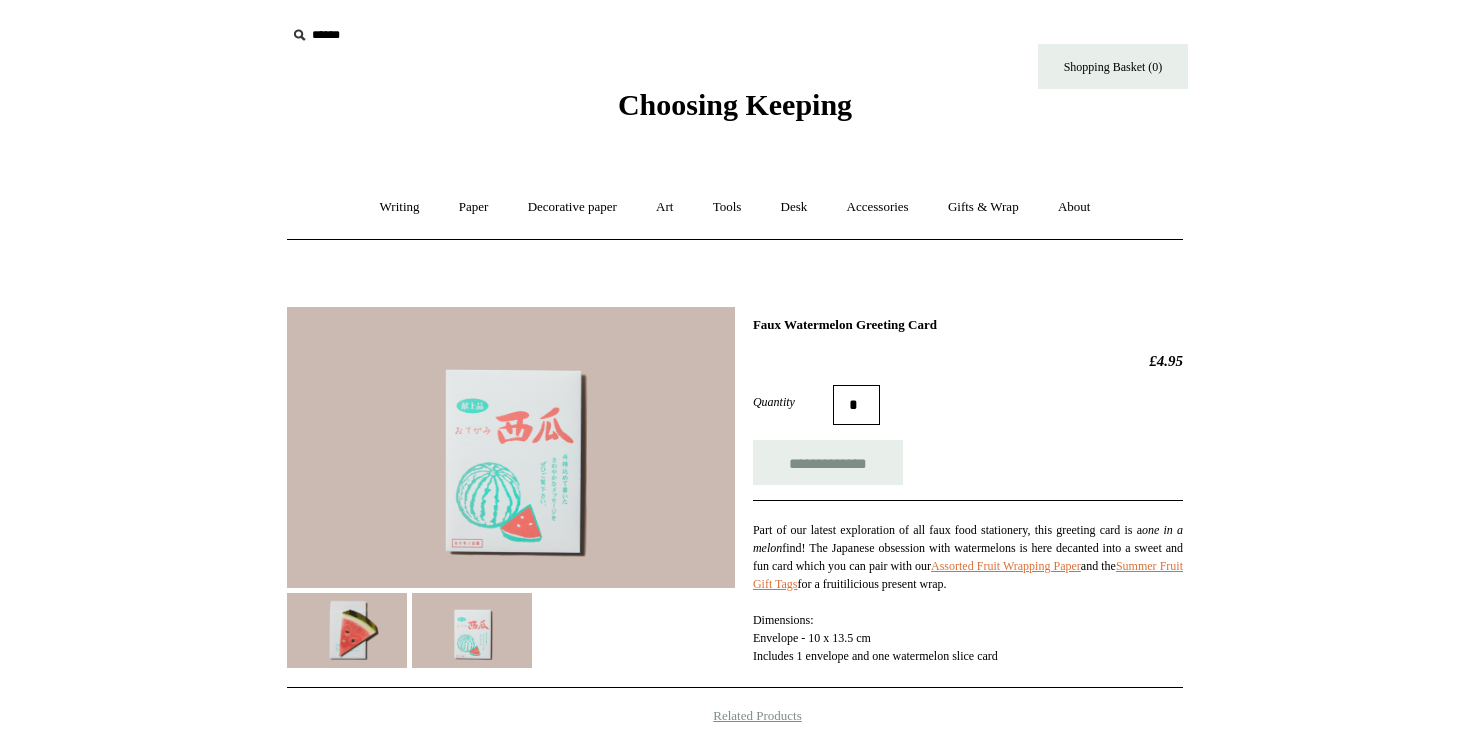 click at bounding box center (347, 630) 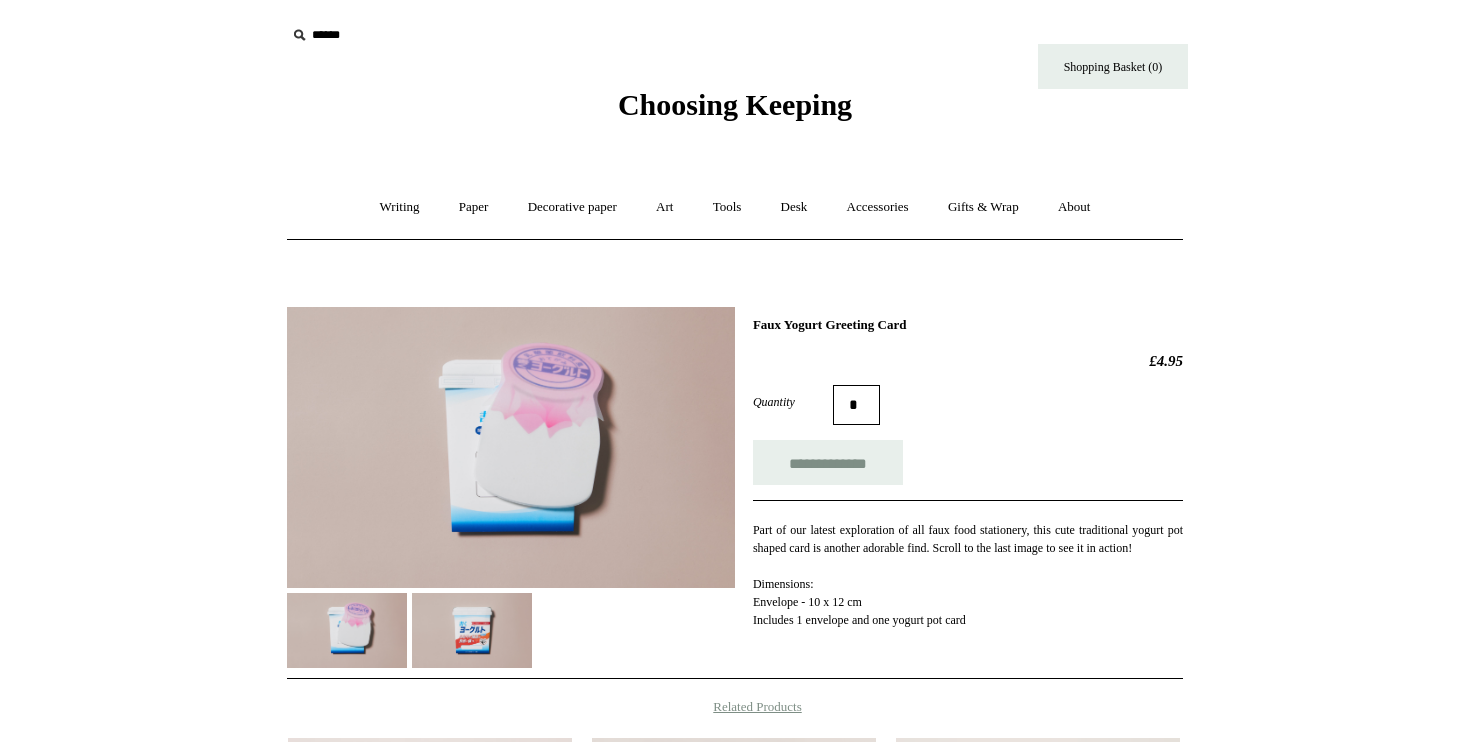 scroll, scrollTop: 0, scrollLeft: 0, axis: both 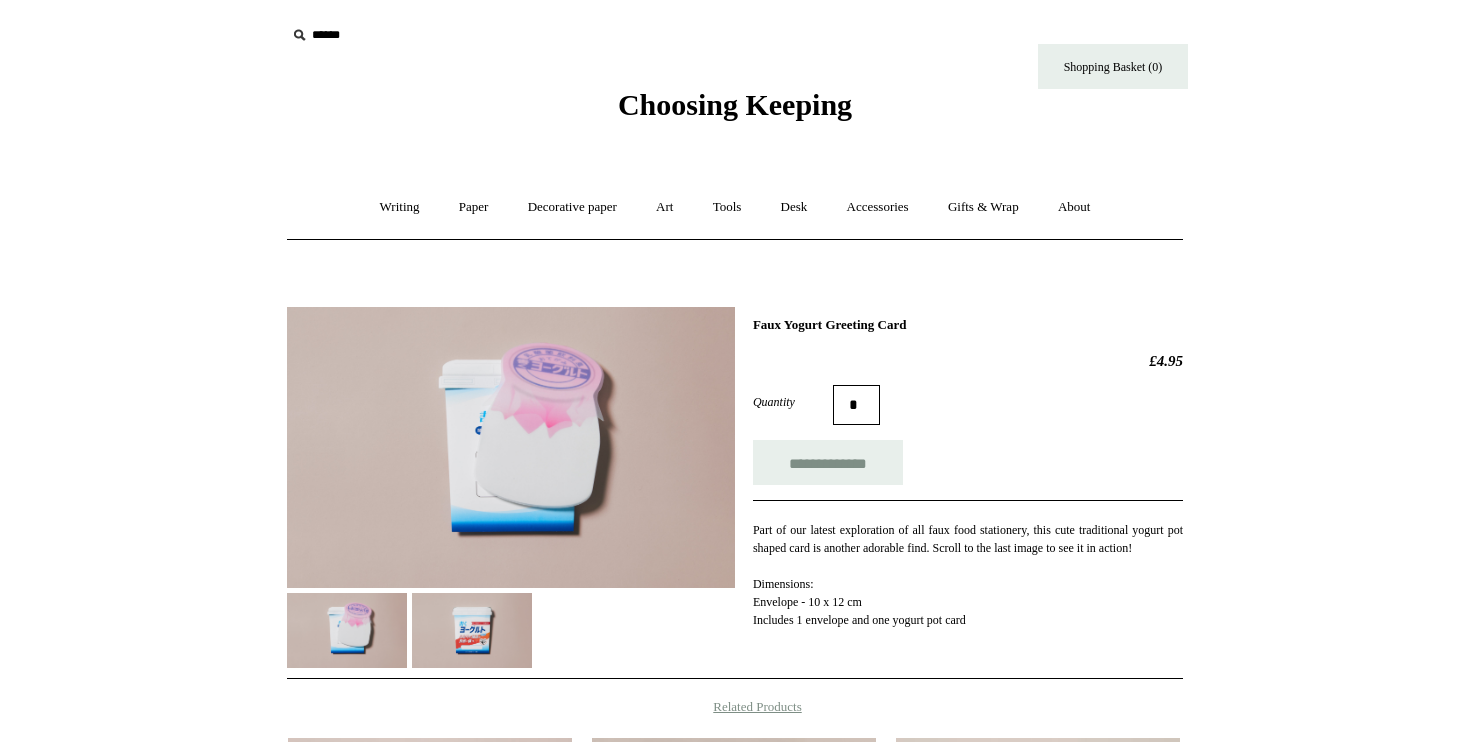 click at bounding box center (472, 630) 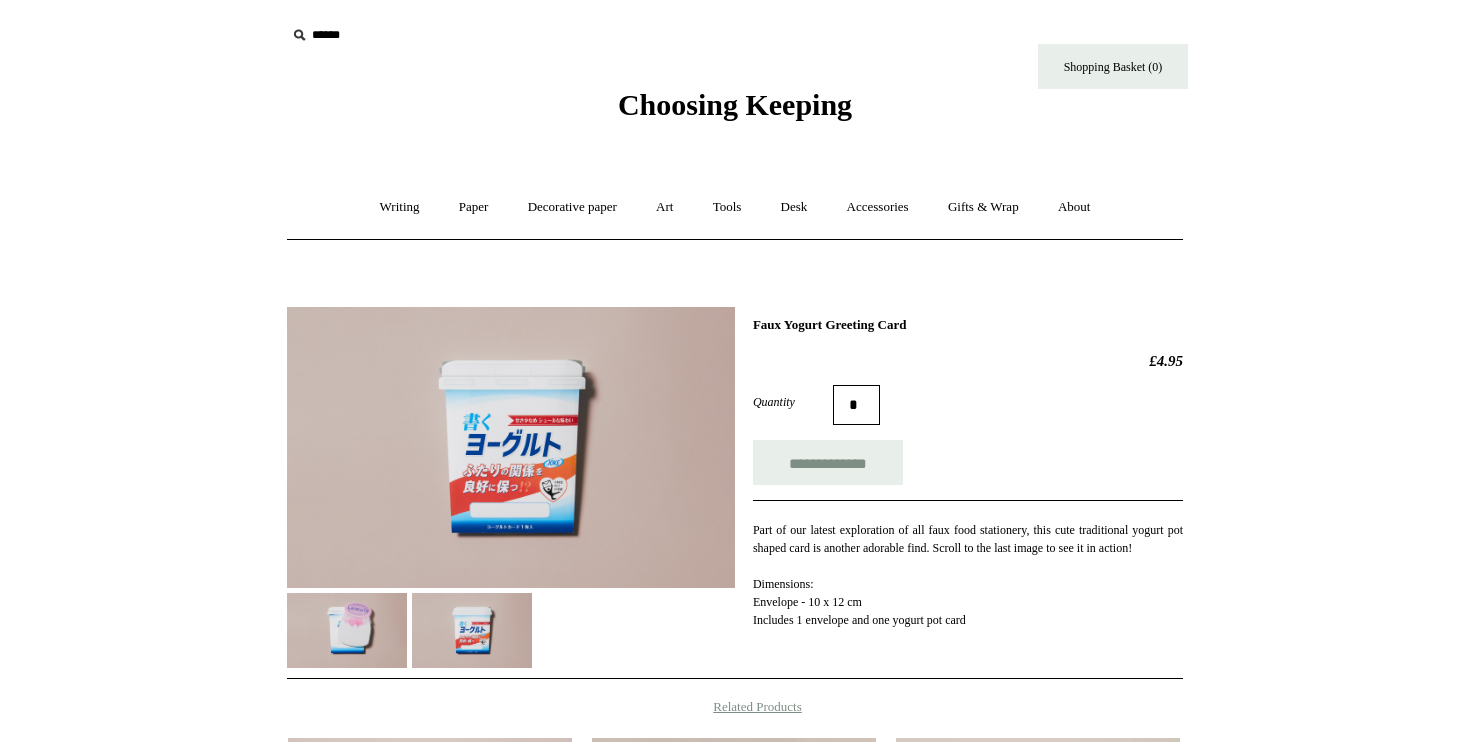 click at bounding box center (347, 630) 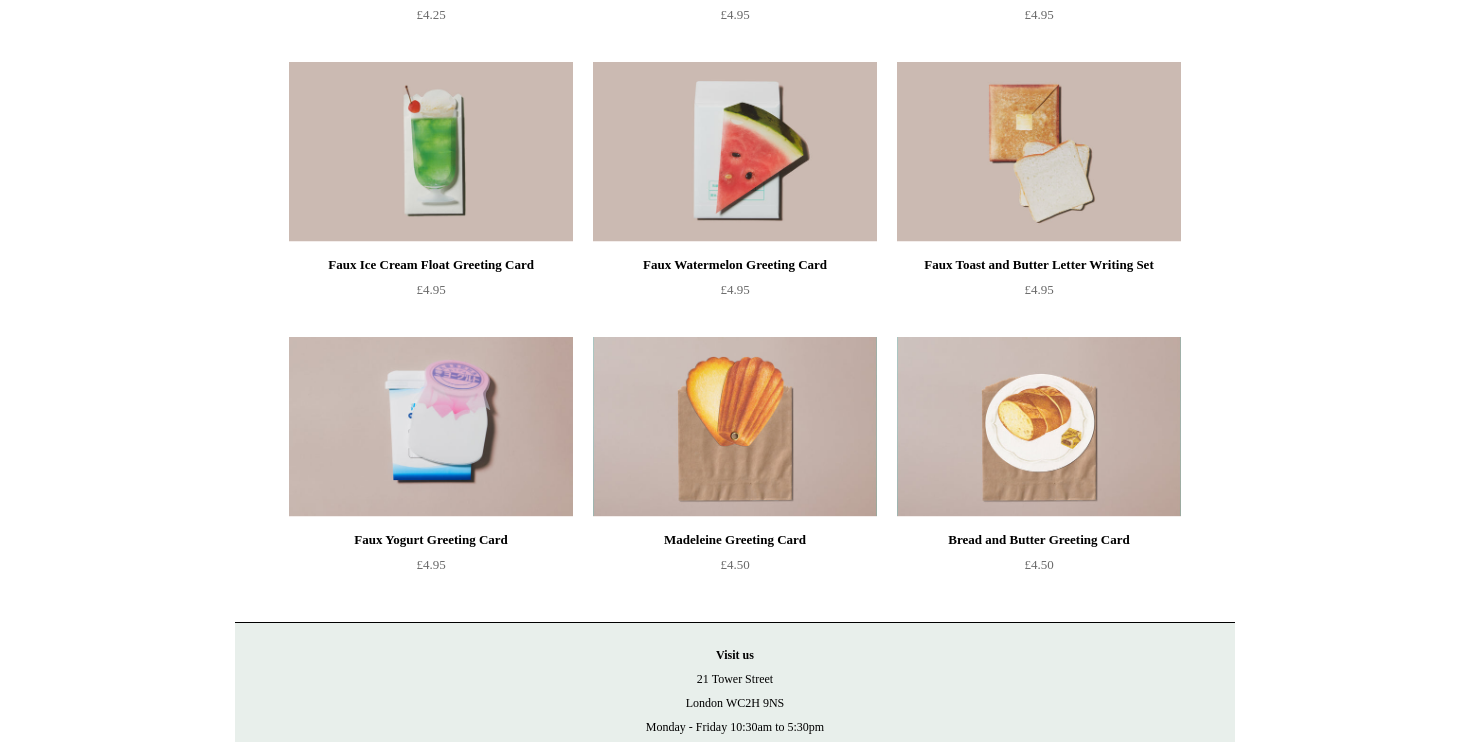 scroll, scrollTop: 1839, scrollLeft: 0, axis: vertical 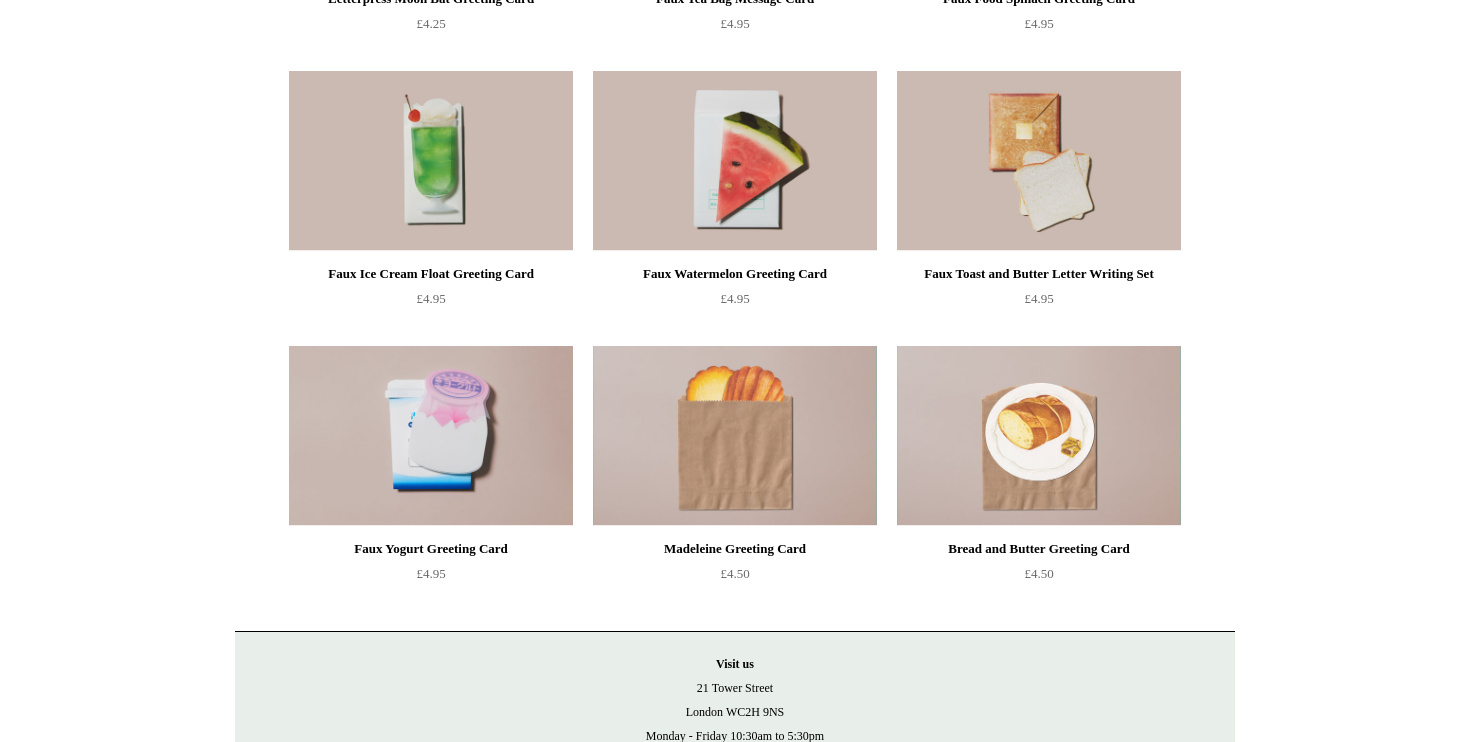click at bounding box center [735, 436] 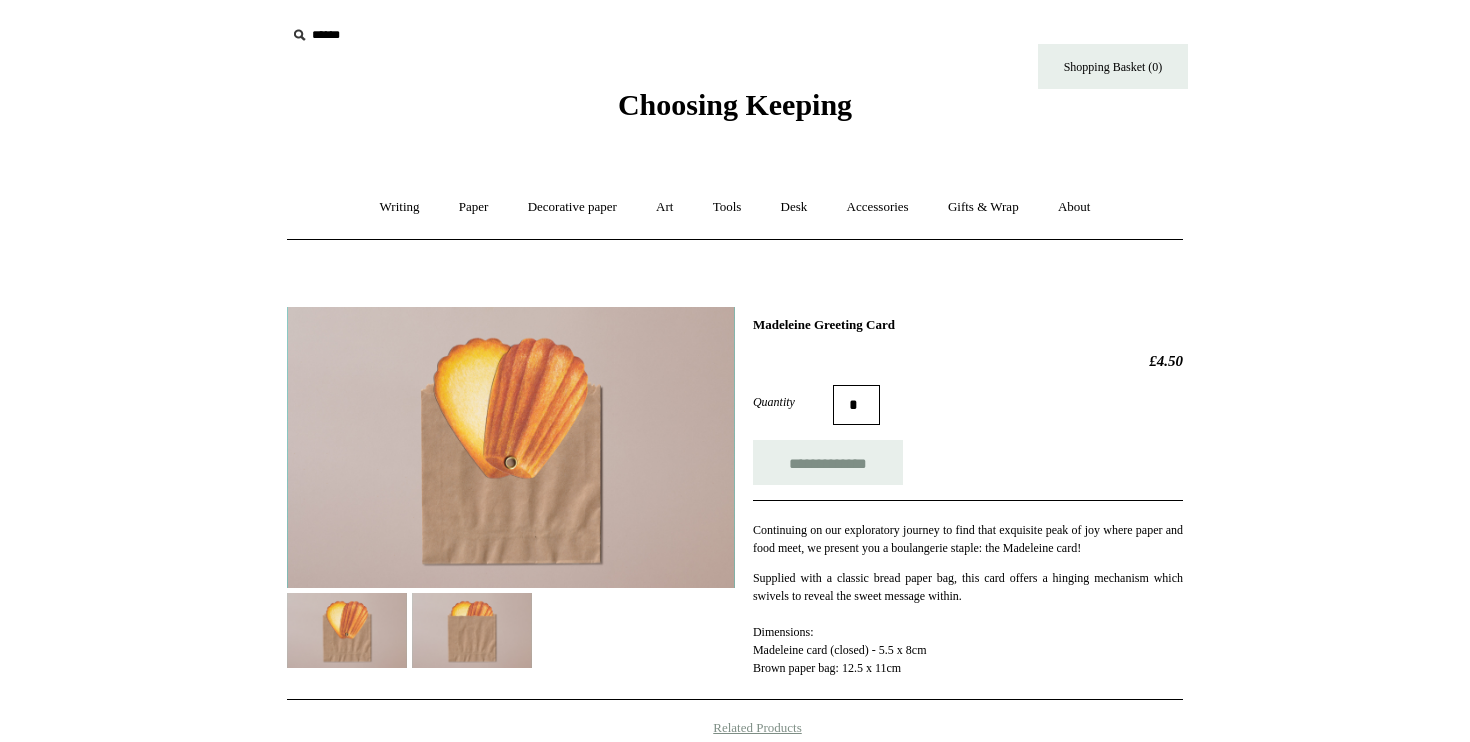 scroll, scrollTop: 0, scrollLeft: 0, axis: both 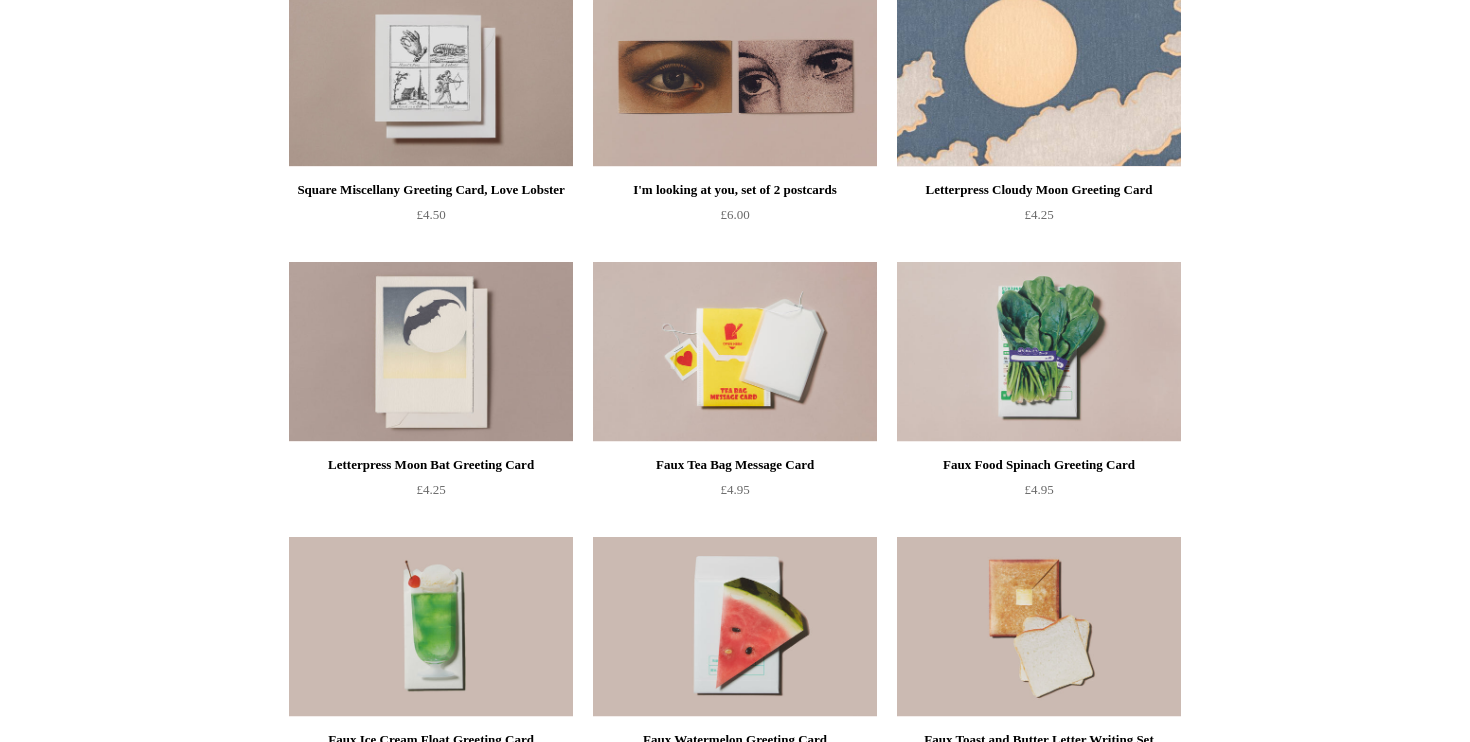 click at bounding box center [1039, 77] 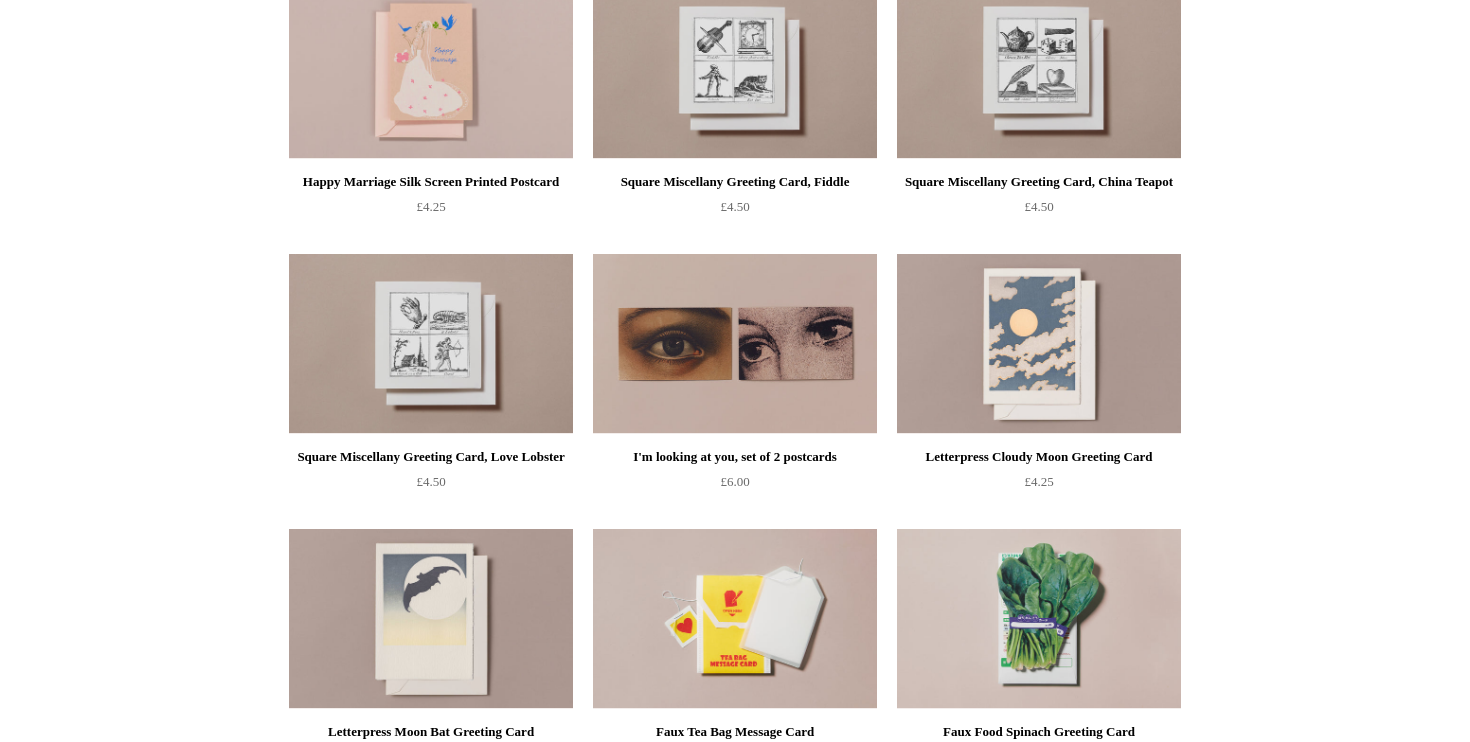 scroll, scrollTop: 1073, scrollLeft: 0, axis: vertical 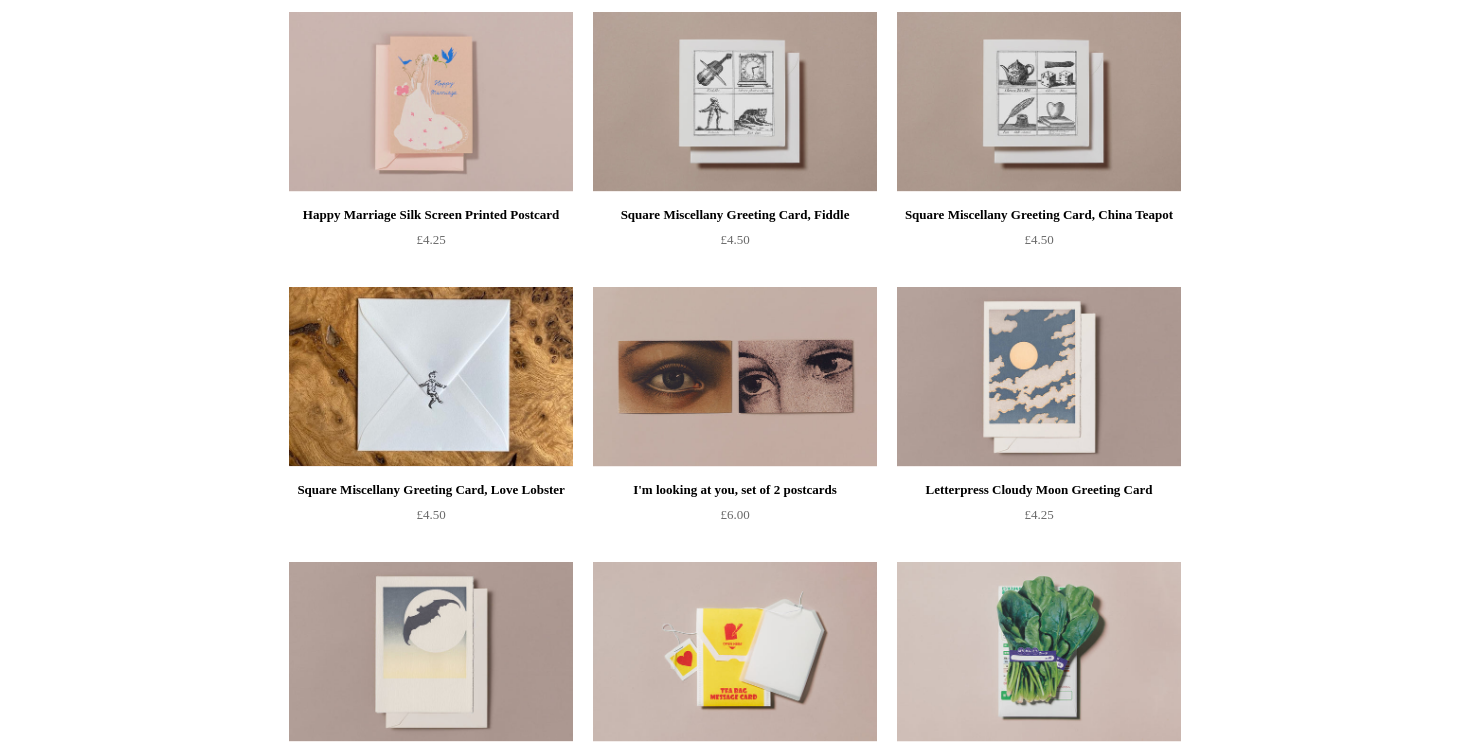 click at bounding box center [431, 377] 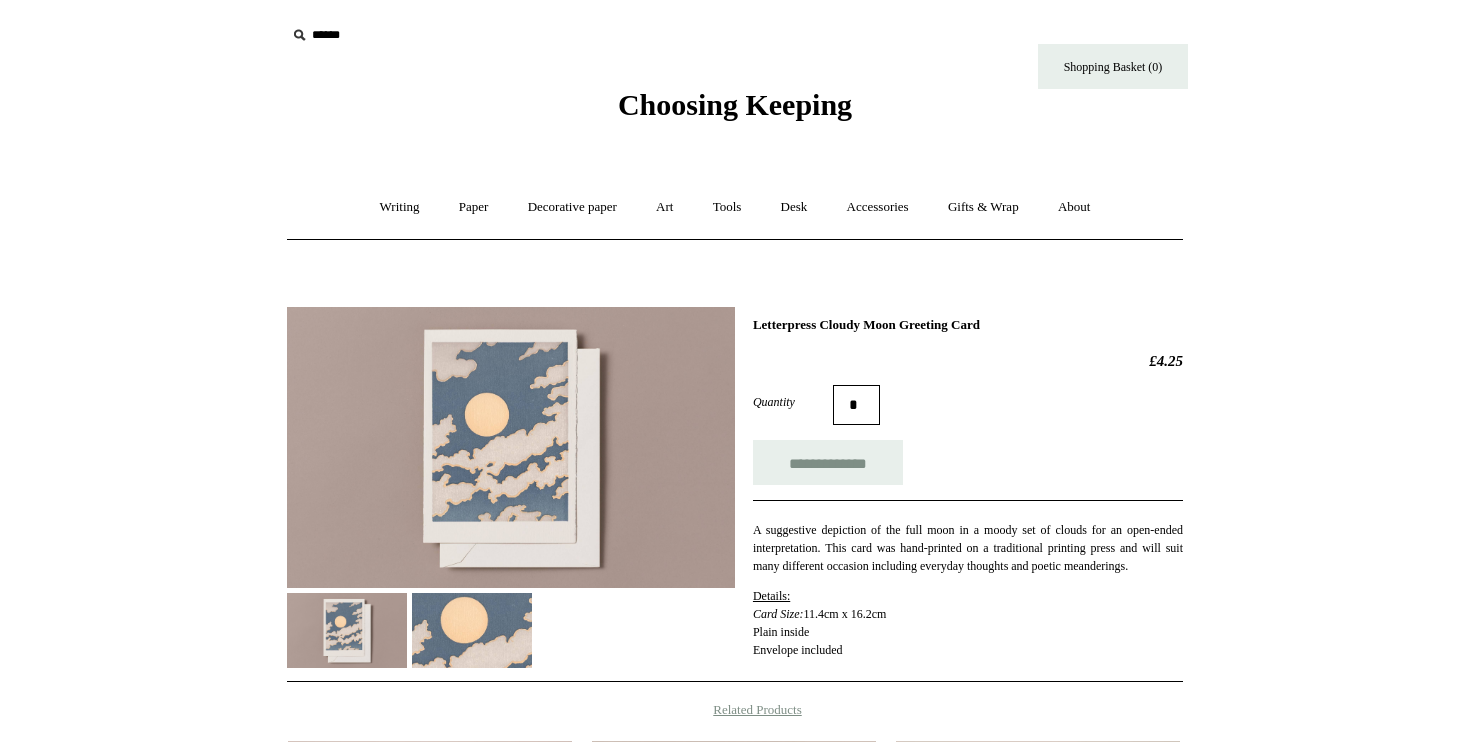 scroll, scrollTop: 0, scrollLeft: 0, axis: both 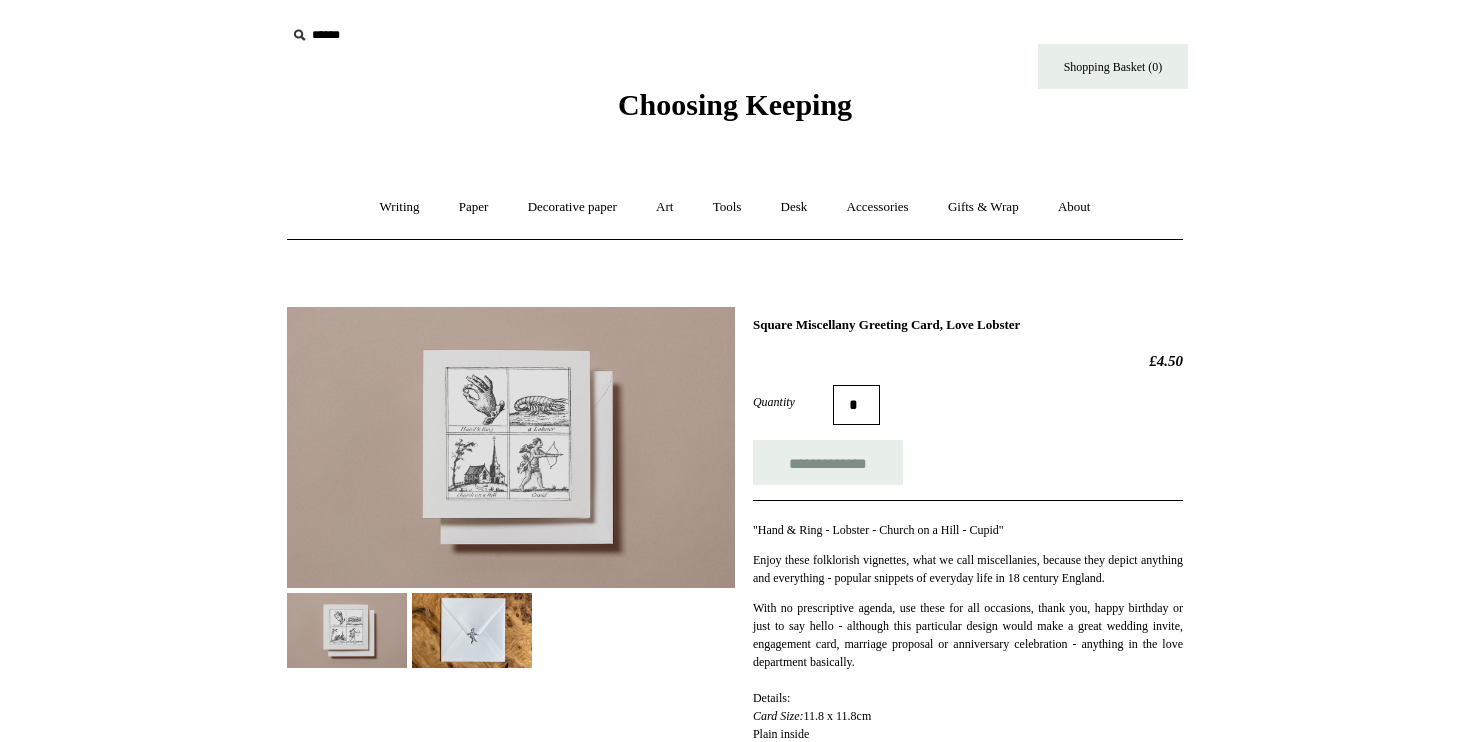 click at bounding box center (511, 447) 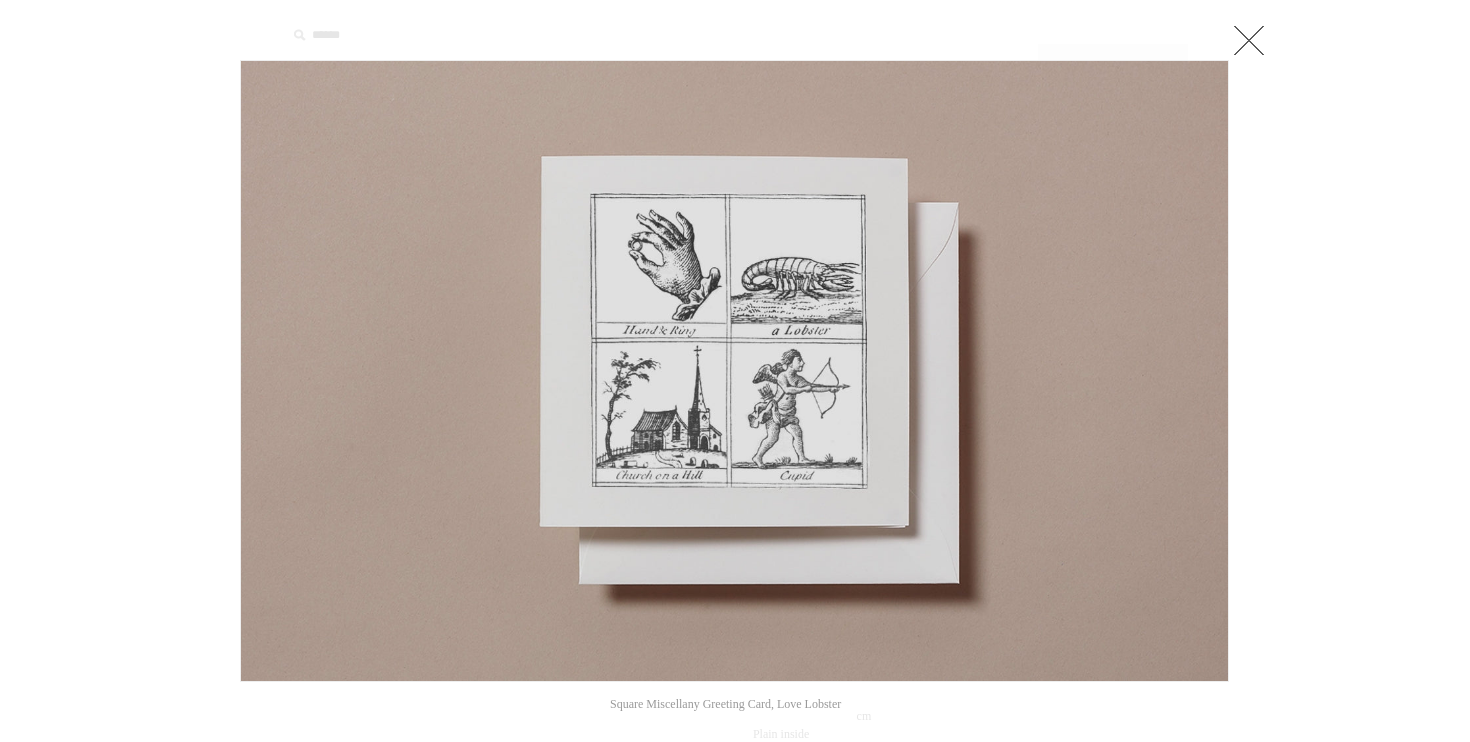 click at bounding box center [735, 738] 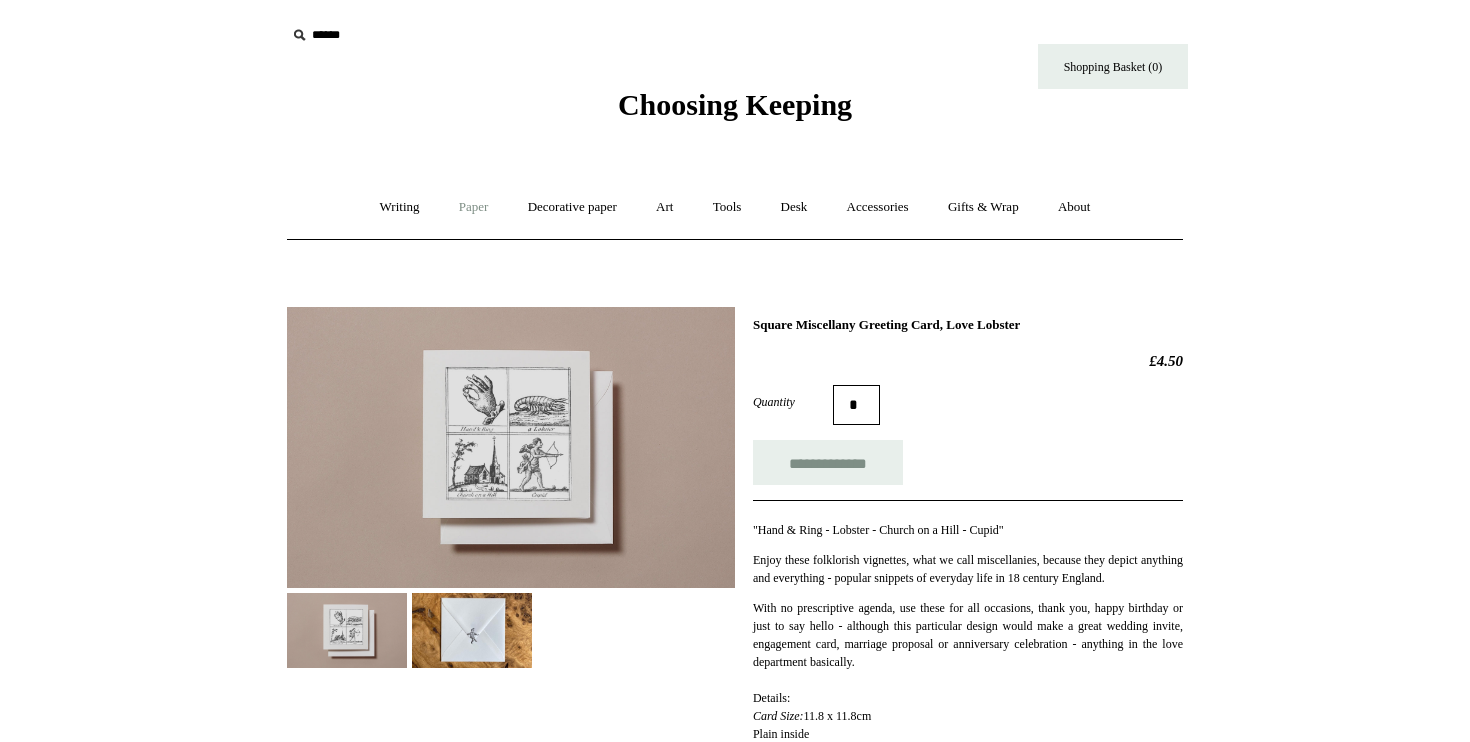 click on "Paper +" at bounding box center [474, 207] 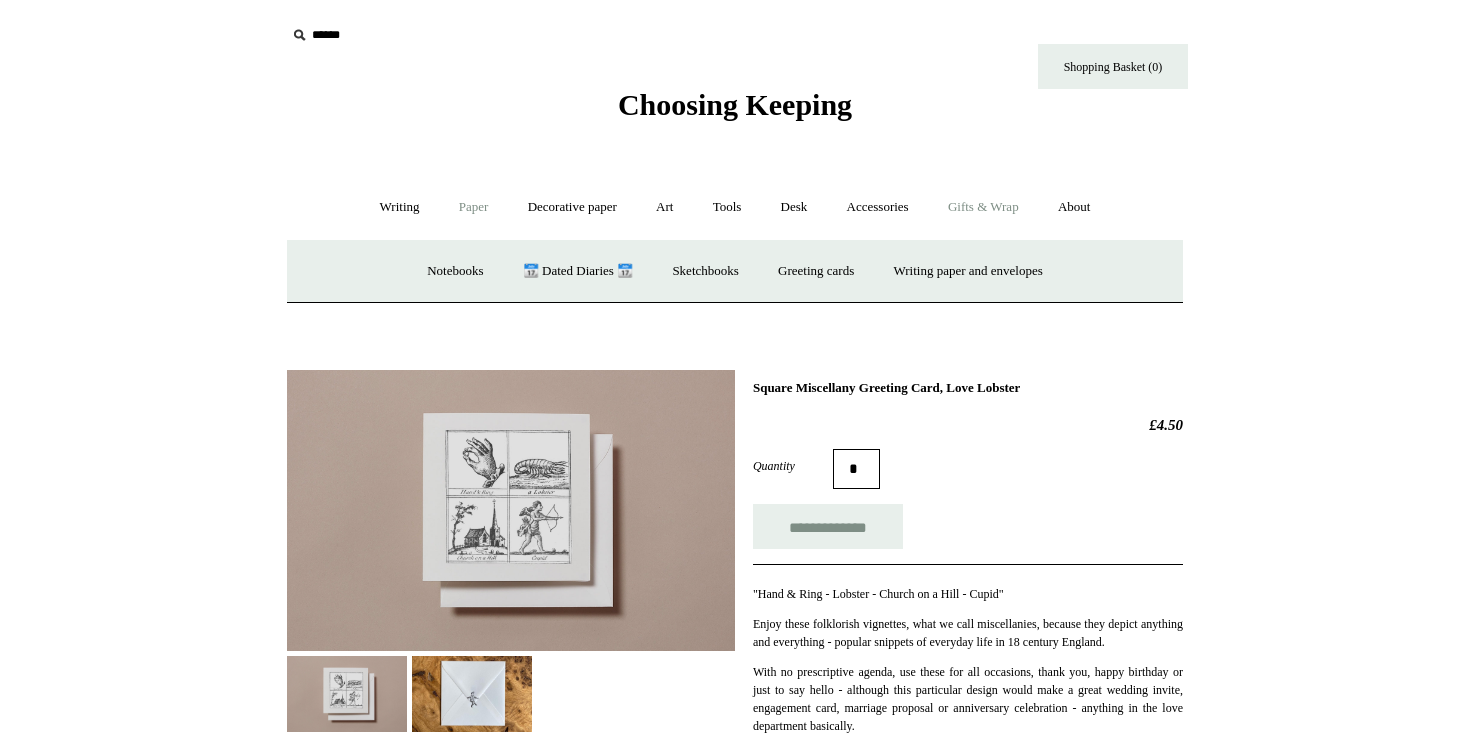 click on "Gifts & Wrap +" at bounding box center (983, 207) 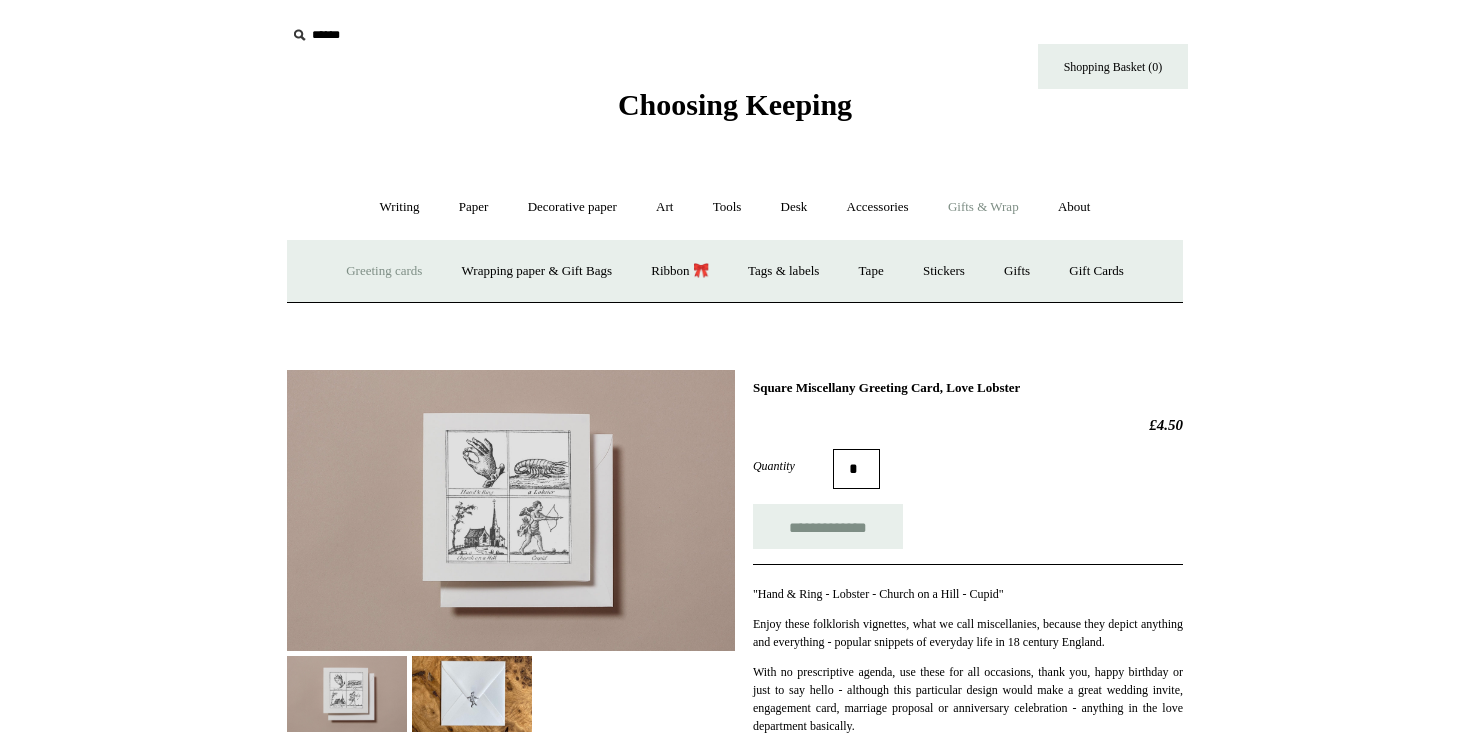 click on "Greeting cards +" at bounding box center (384, 271) 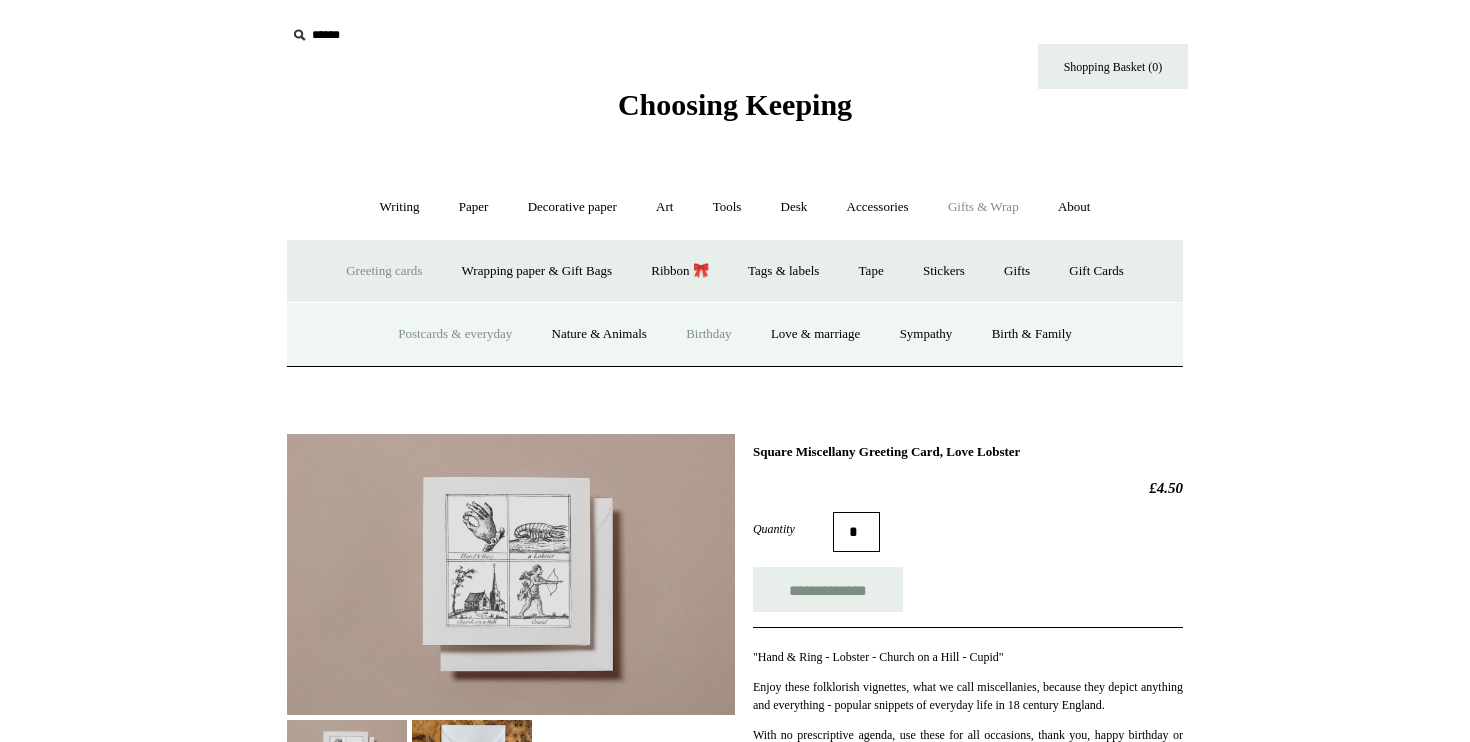 click on "Birthday" at bounding box center (709, 334) 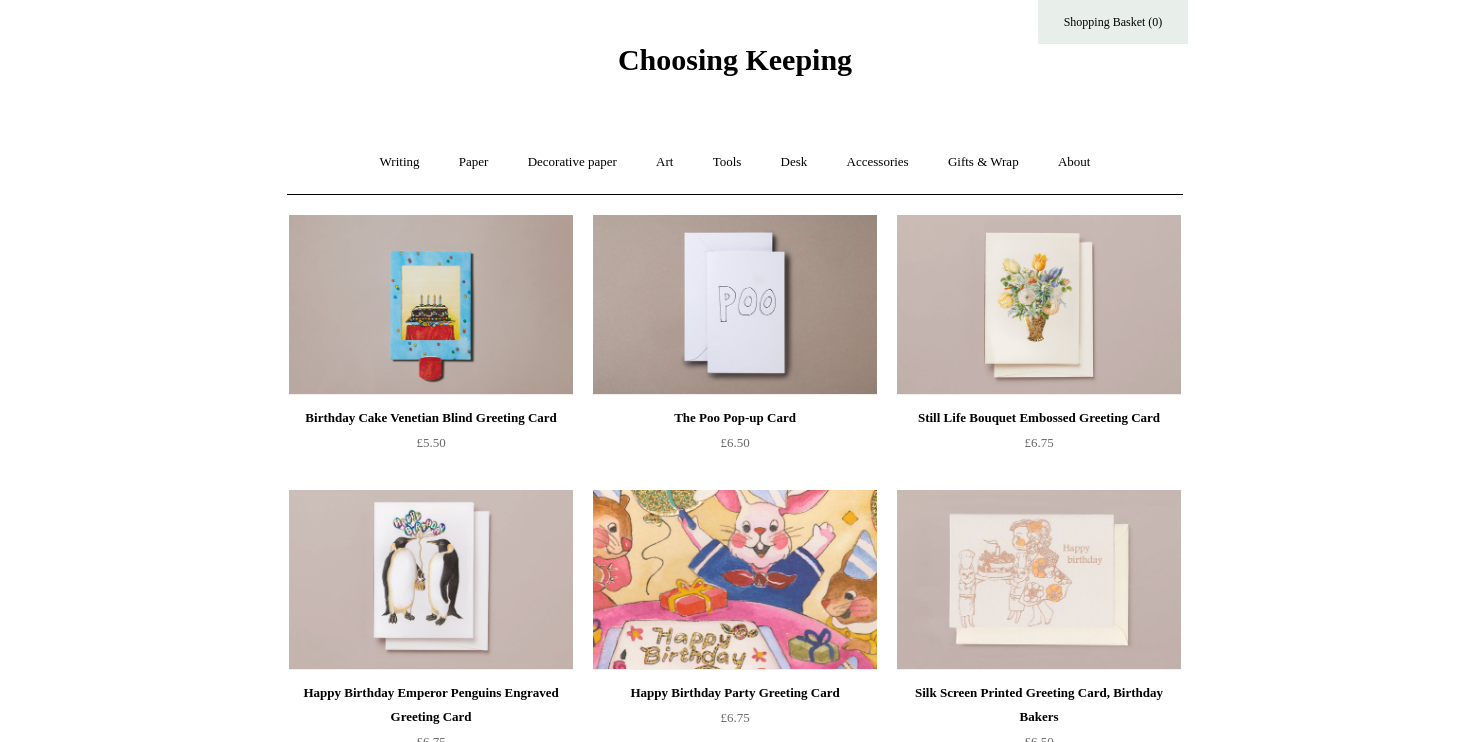 scroll, scrollTop: 22, scrollLeft: 0, axis: vertical 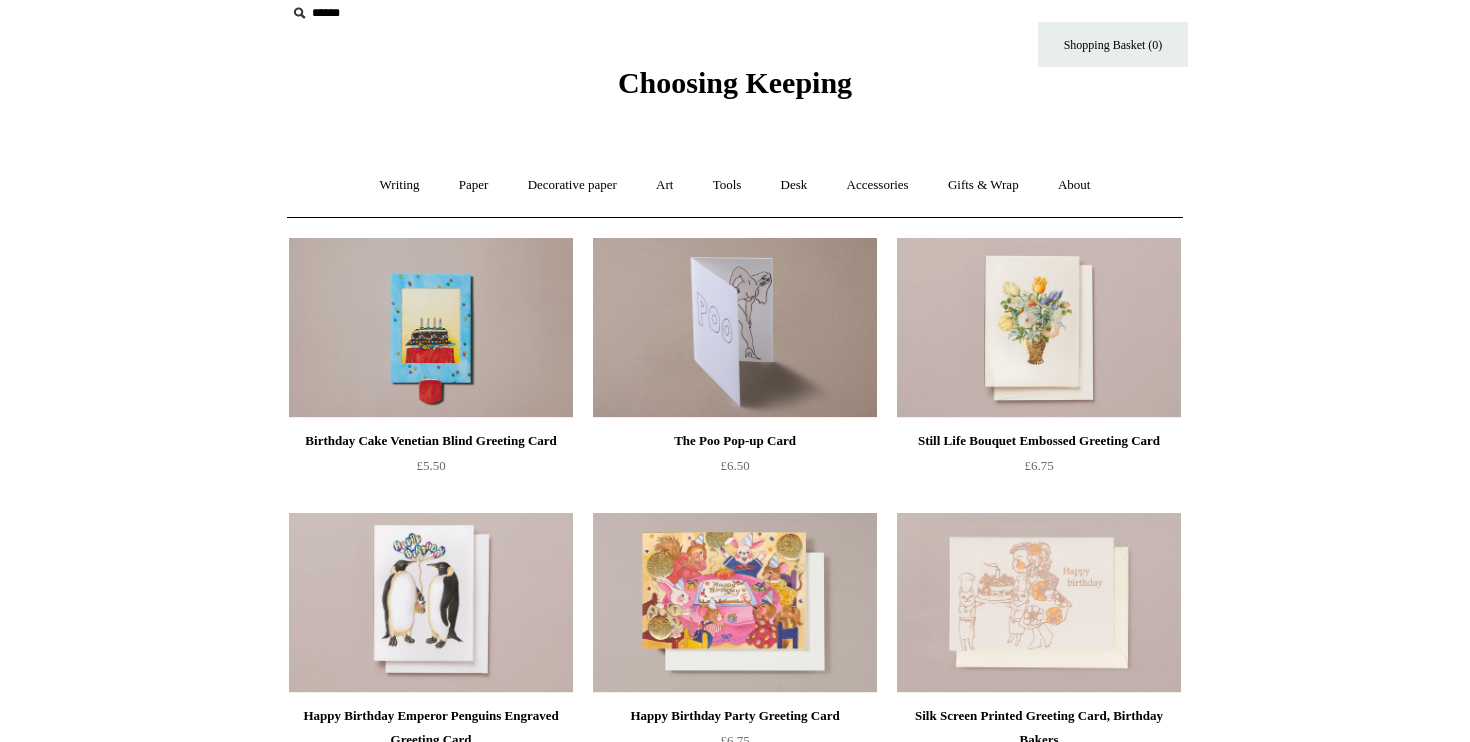 click at bounding box center (735, 328) 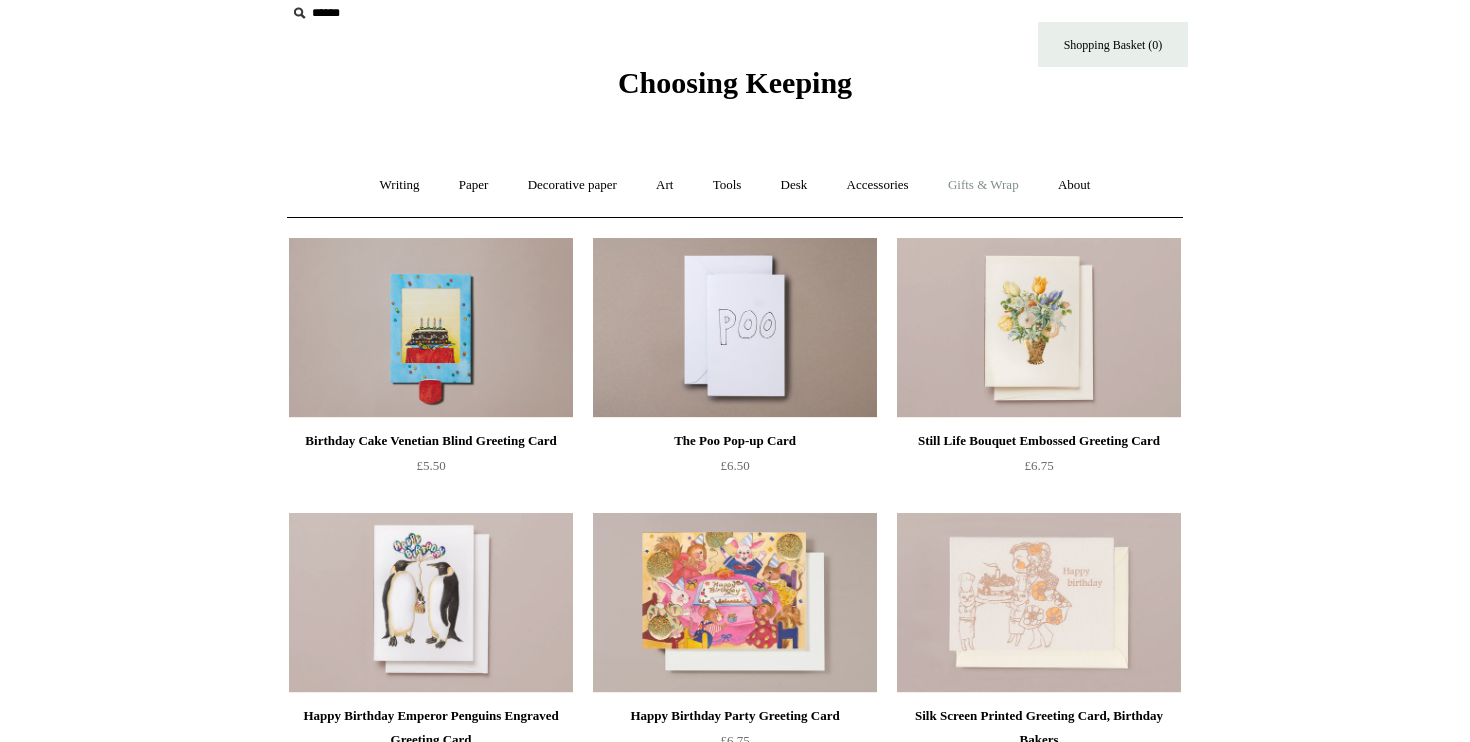 click on "Gifts & Wrap +" at bounding box center (983, 185) 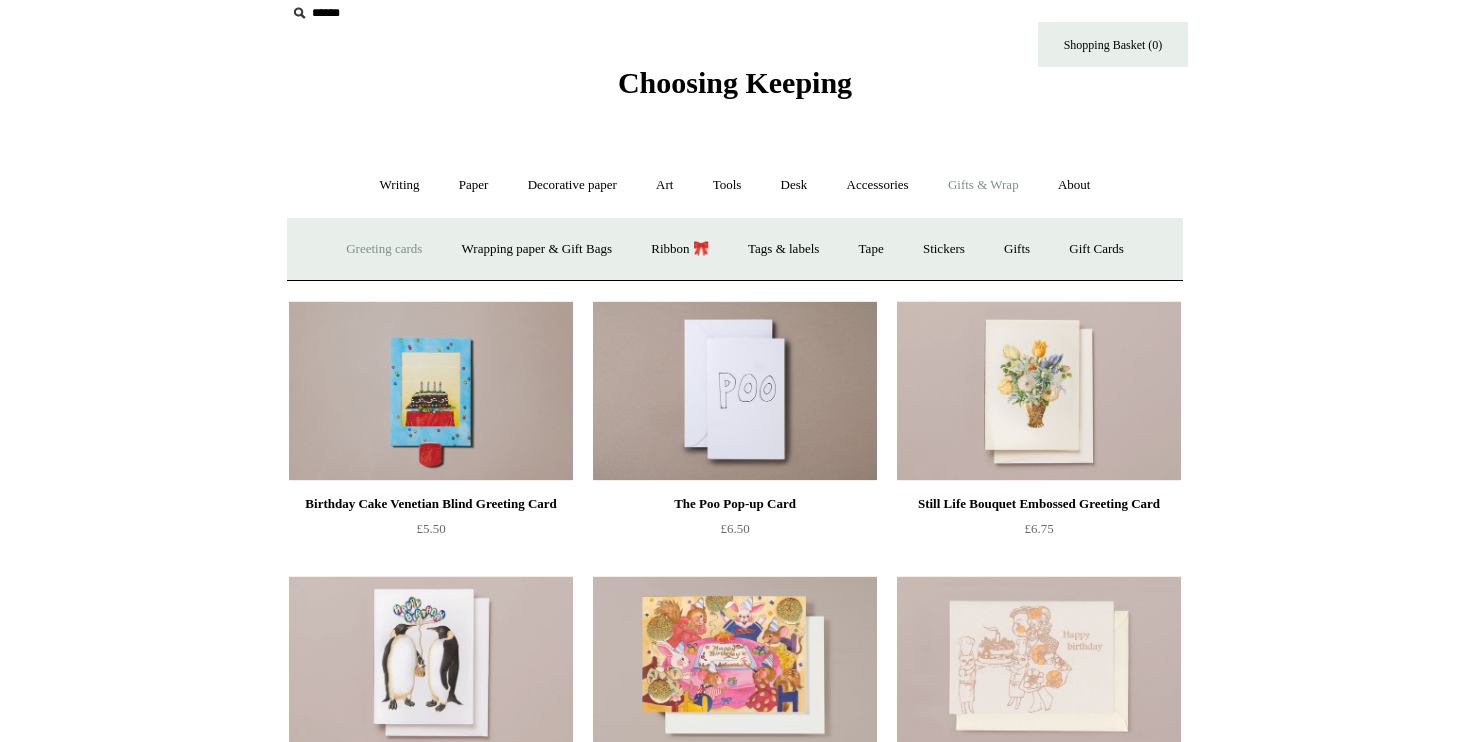 click on "Greeting cards +" at bounding box center (384, 249) 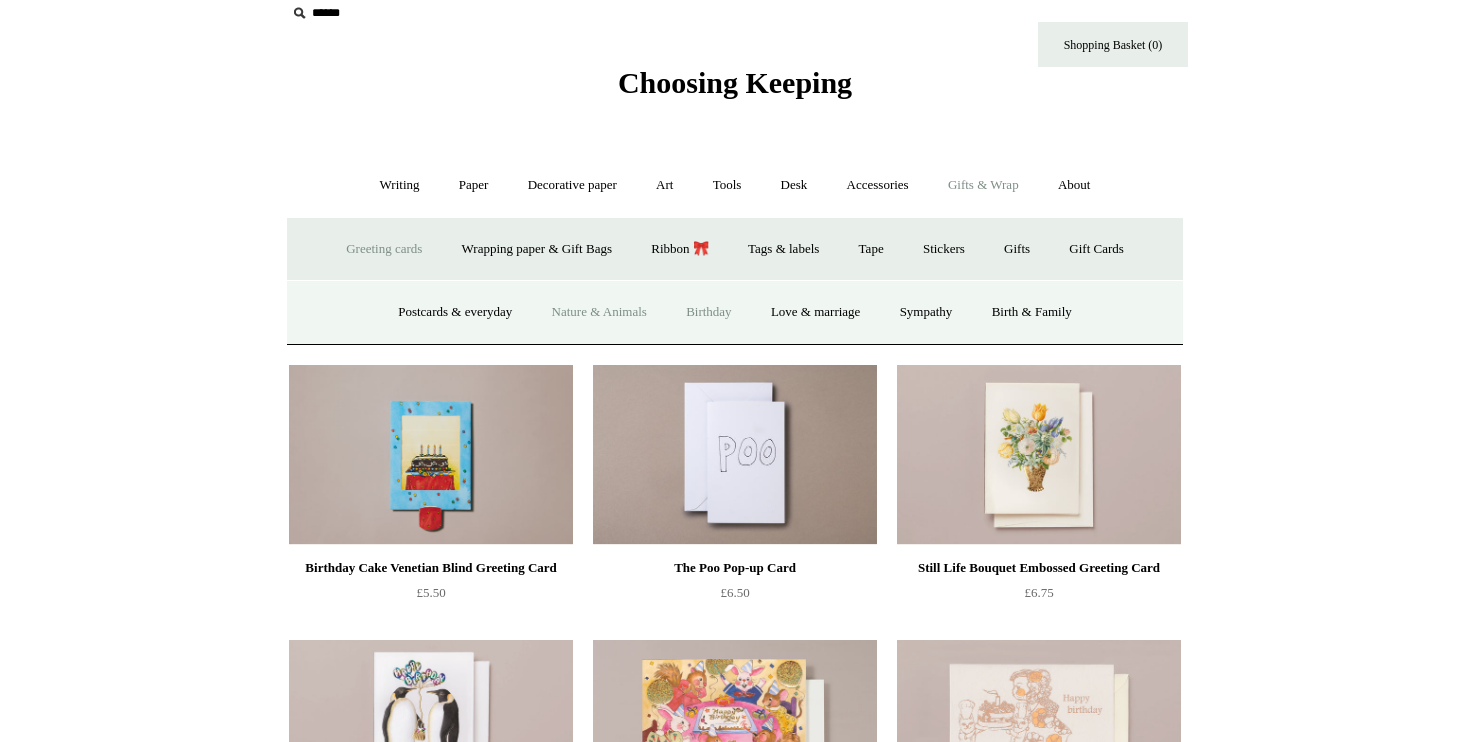 click on "Nature & Animals" at bounding box center [599, 312] 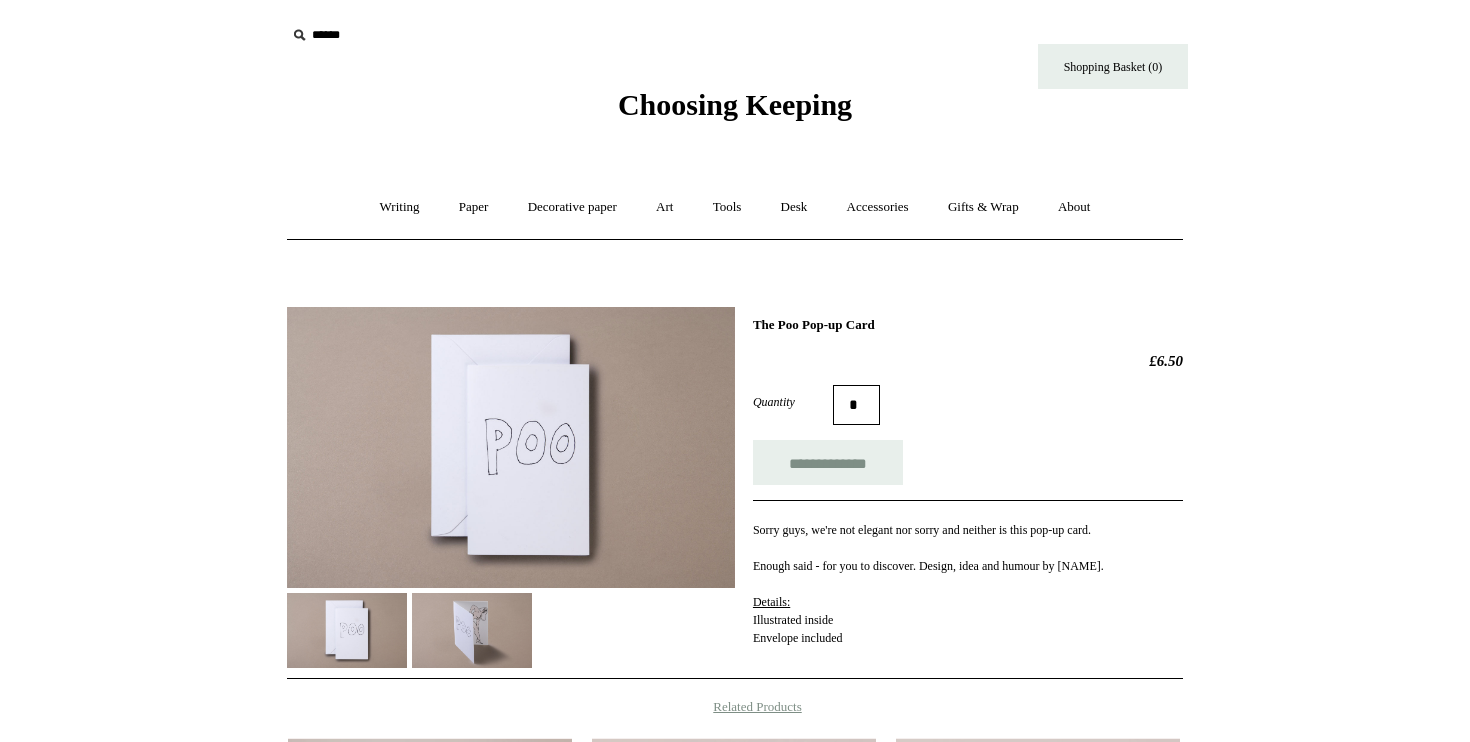 scroll, scrollTop: 0, scrollLeft: 0, axis: both 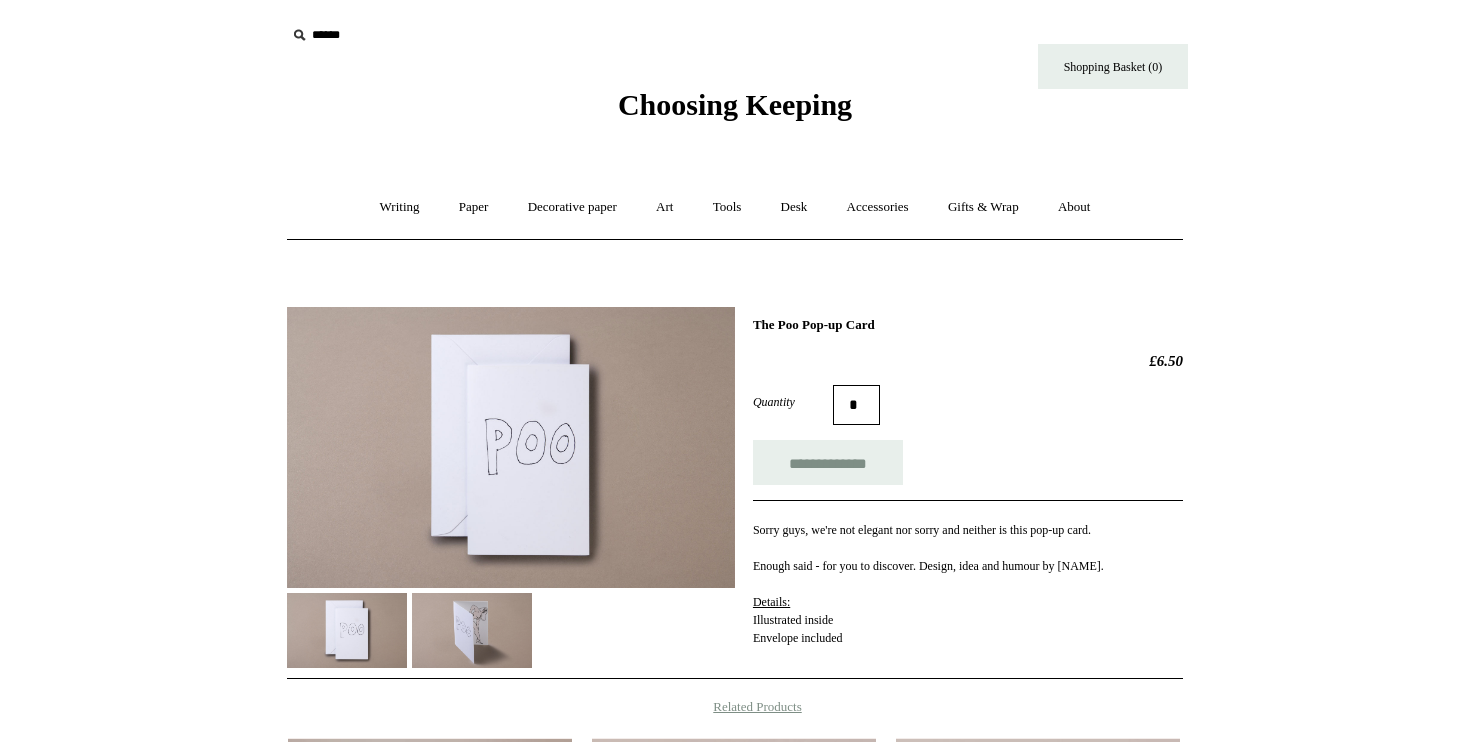 click at bounding box center (472, 630) 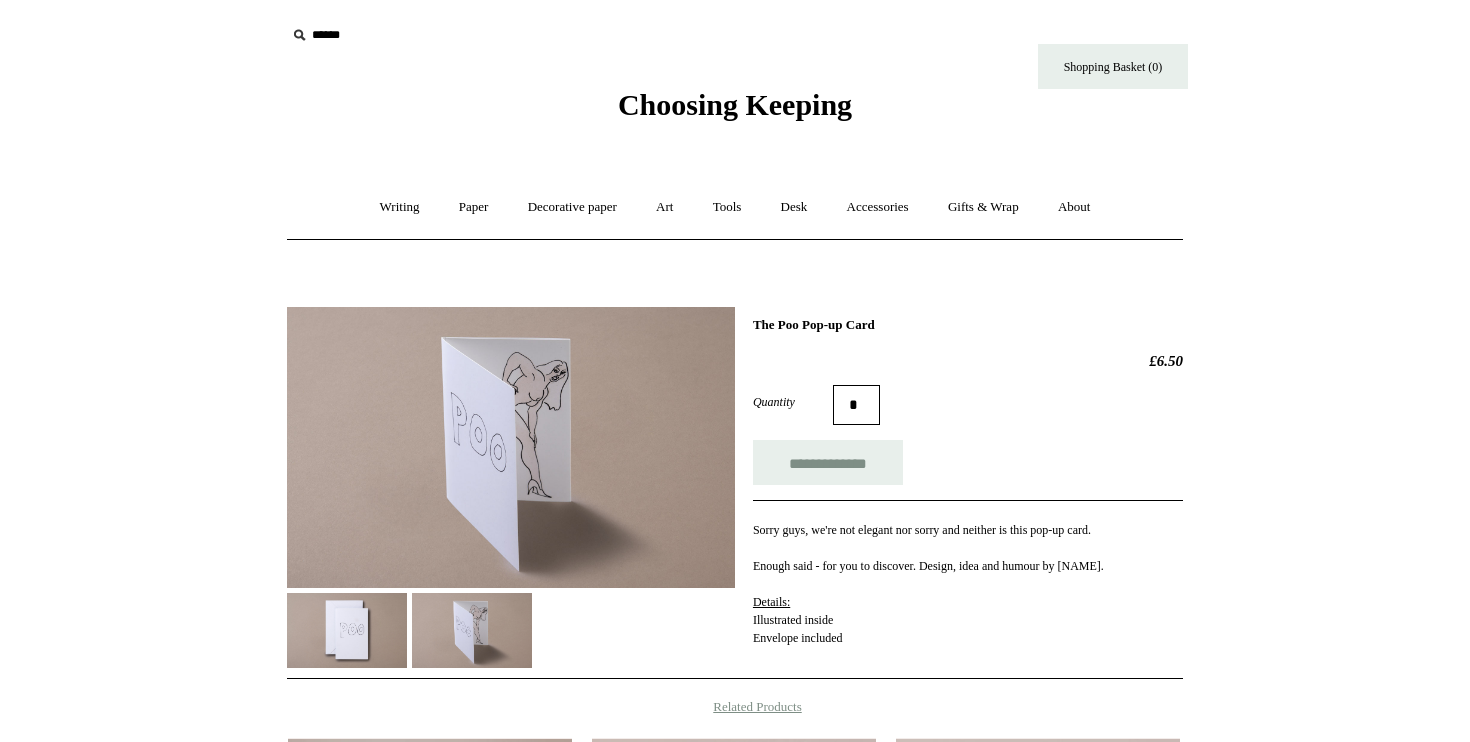 click at bounding box center (347, 630) 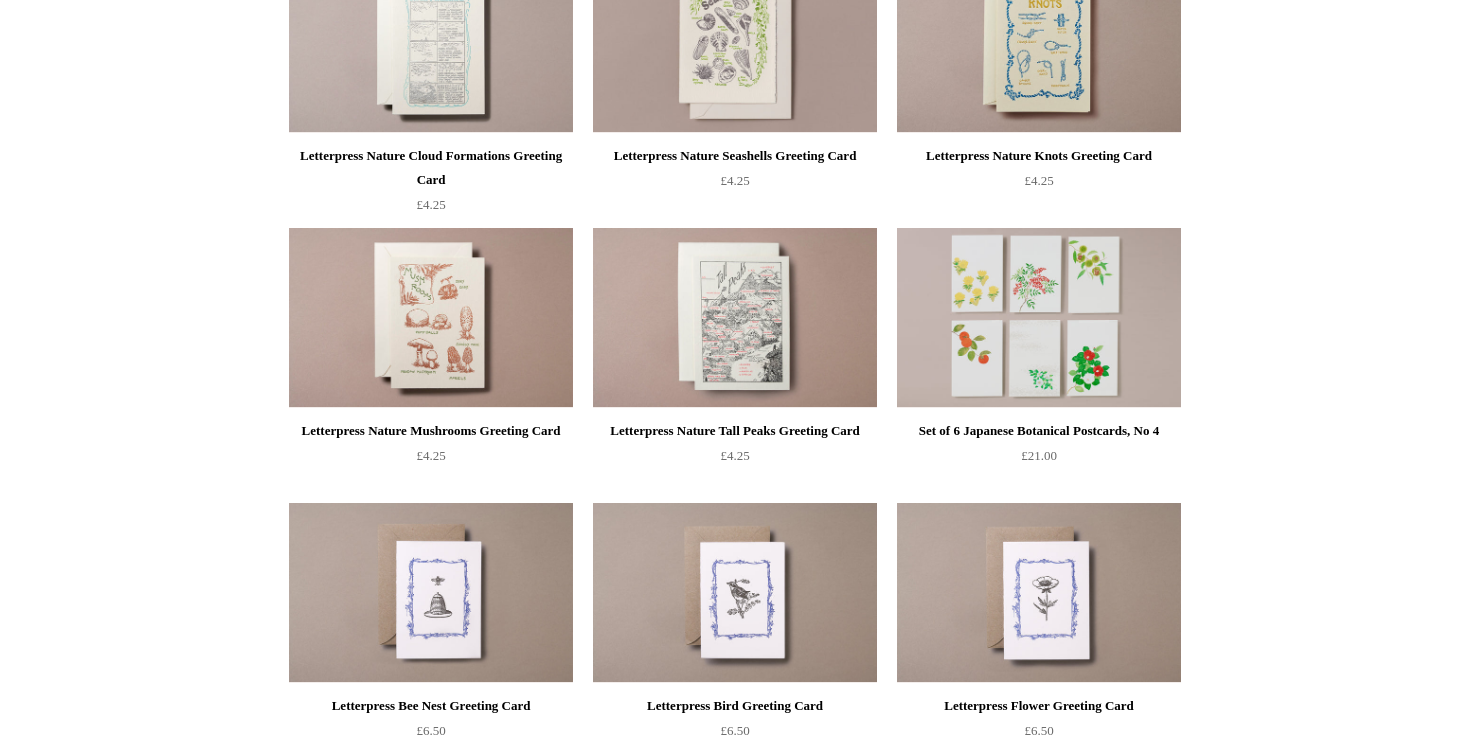 scroll, scrollTop: 1956, scrollLeft: 0, axis: vertical 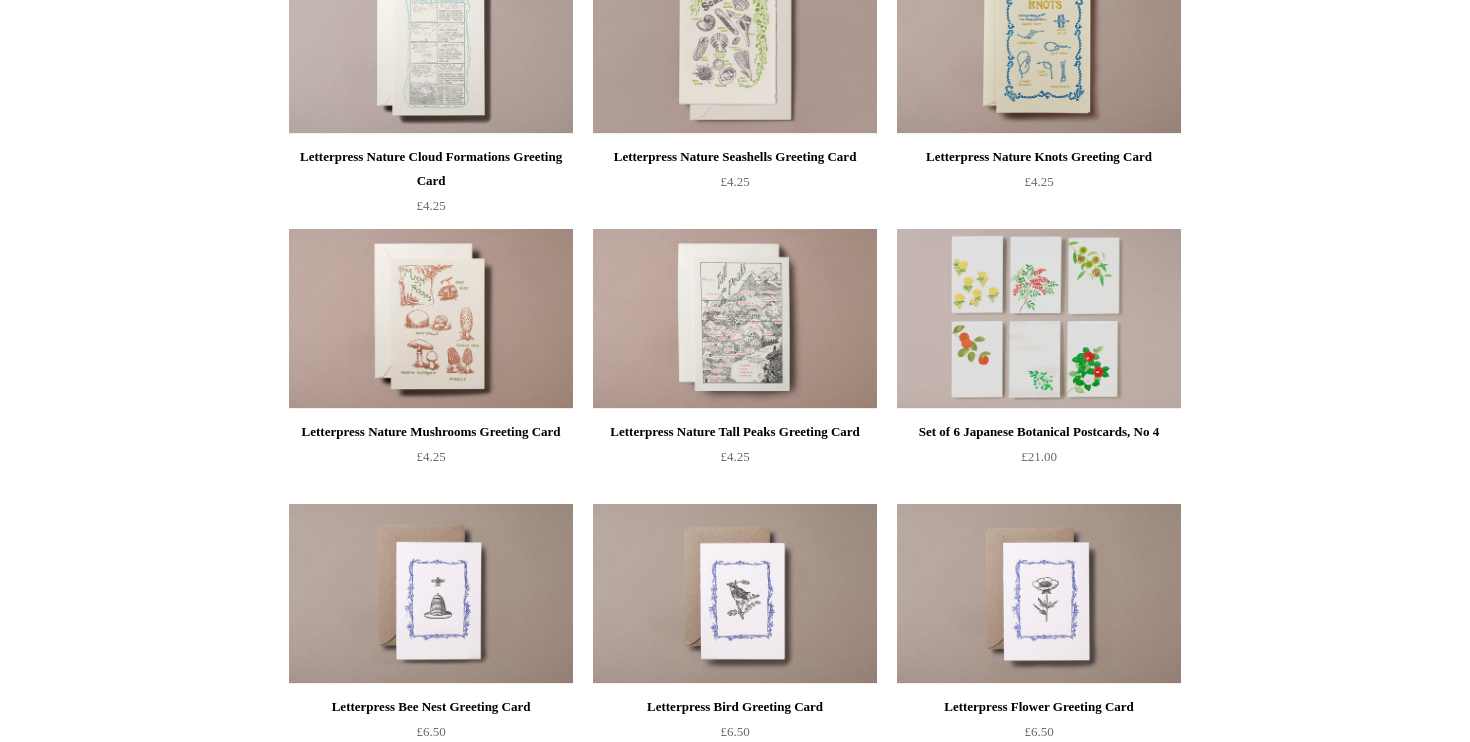 click at bounding box center [431, 319] 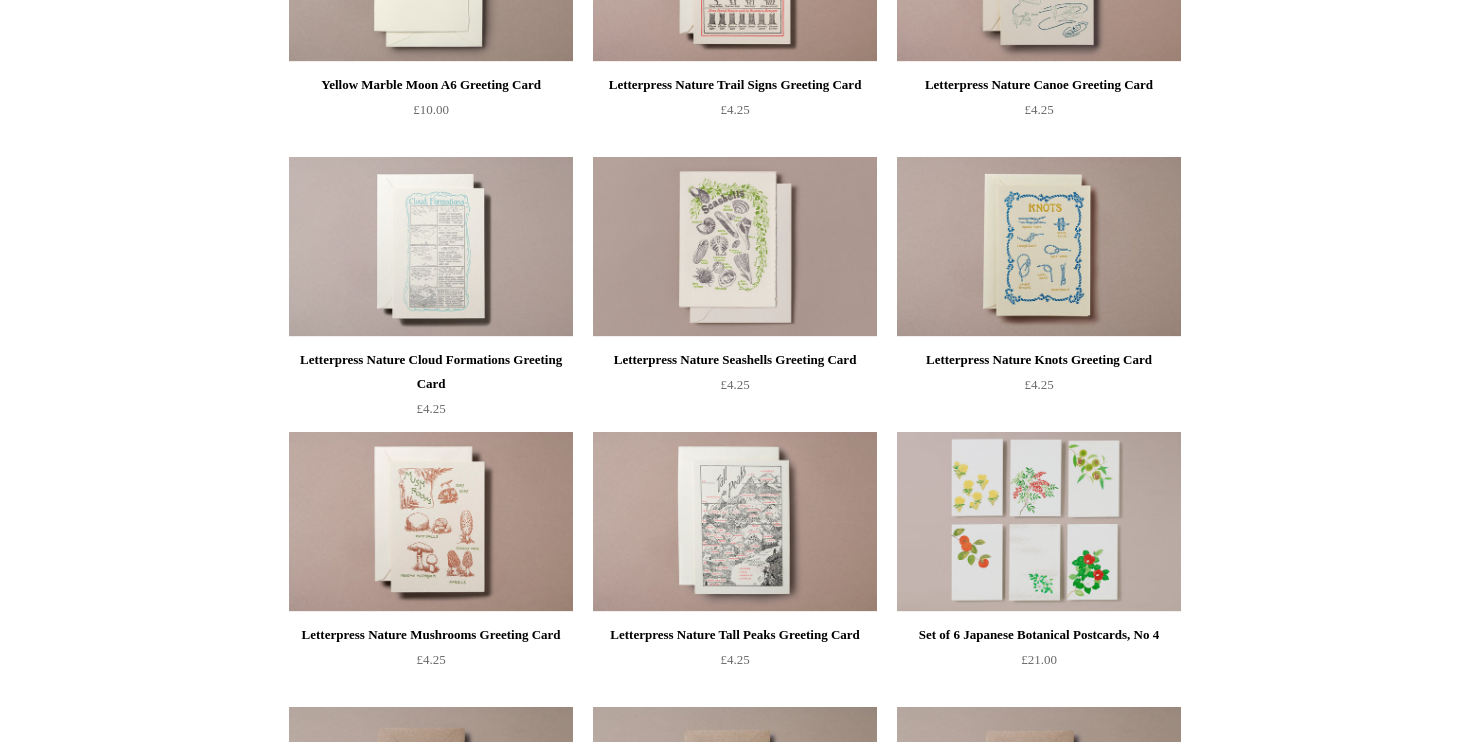 scroll, scrollTop: 1751, scrollLeft: 0, axis: vertical 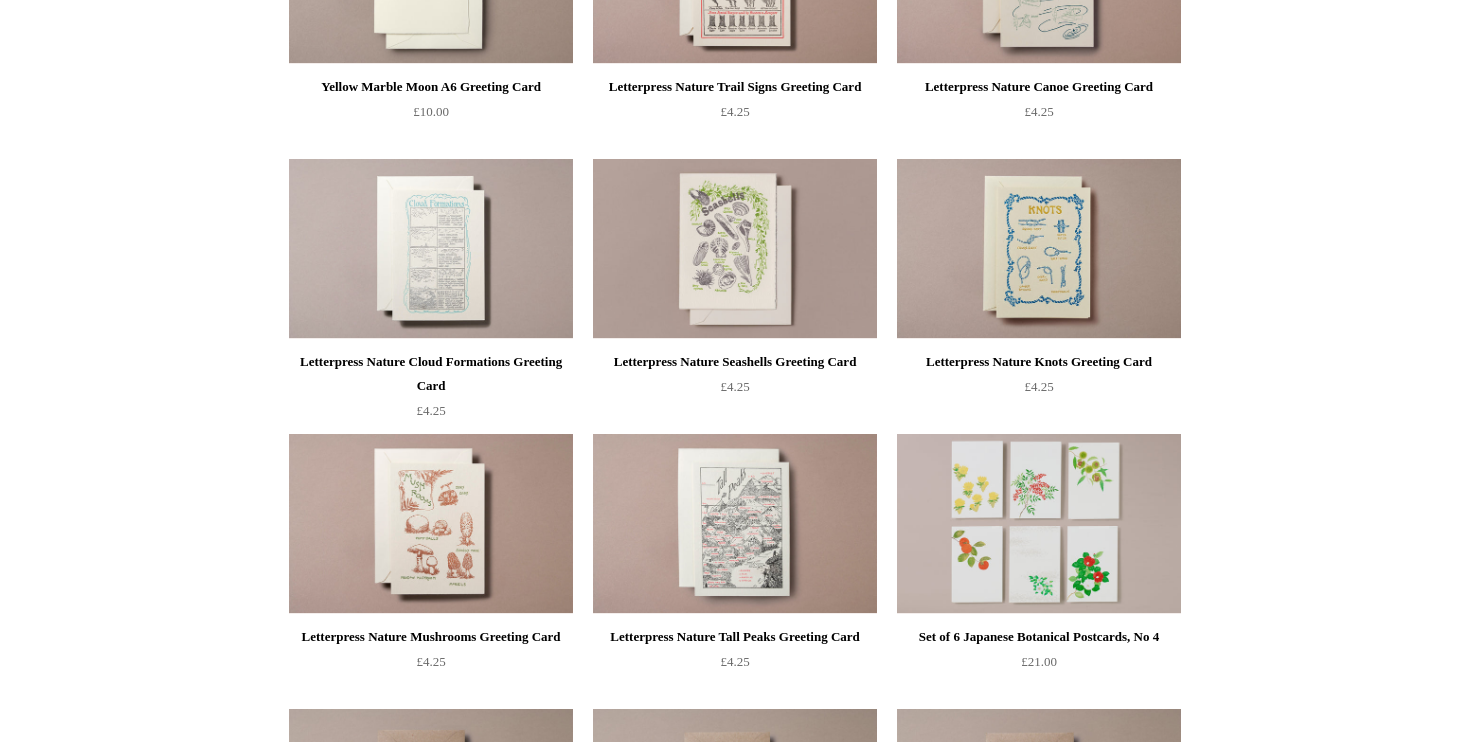 click at bounding box center (1039, 249) 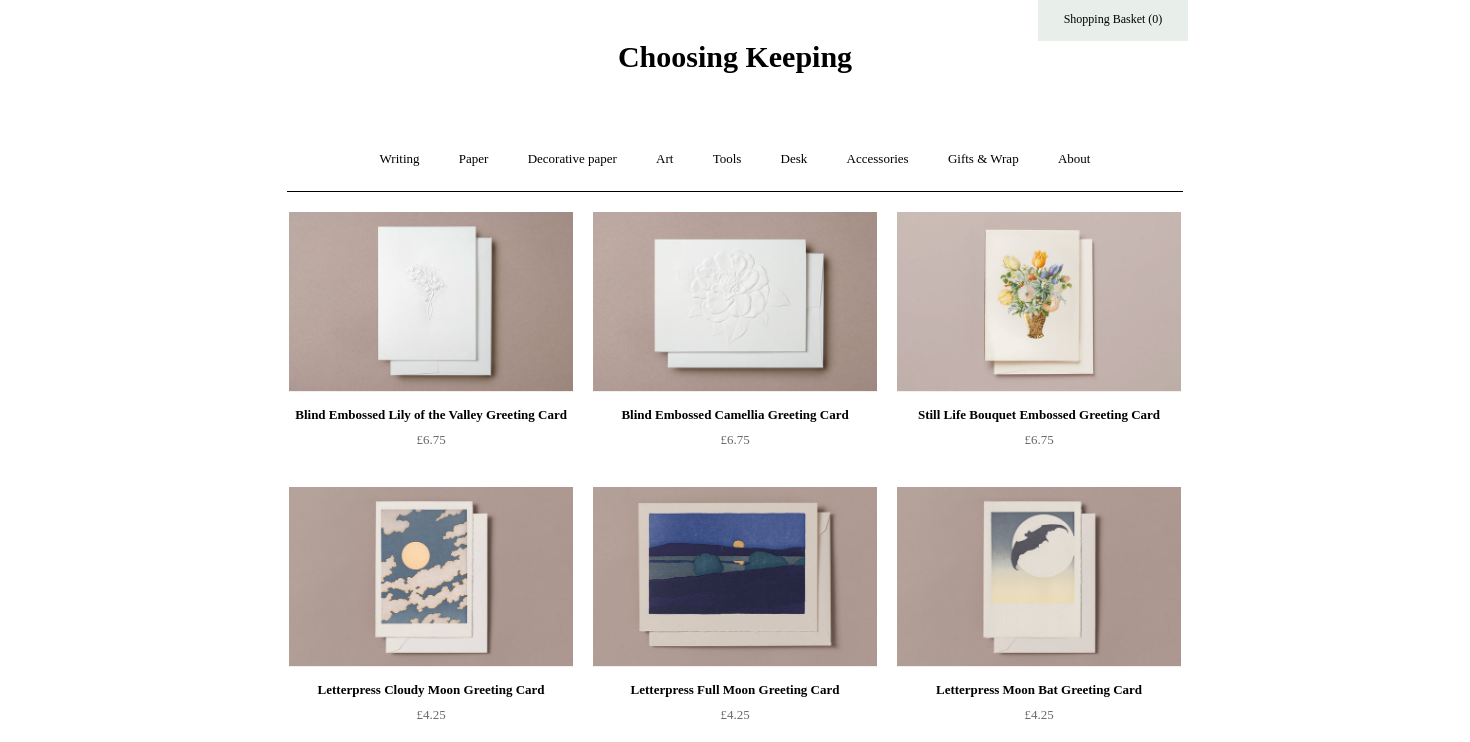 scroll, scrollTop: 7, scrollLeft: 0, axis: vertical 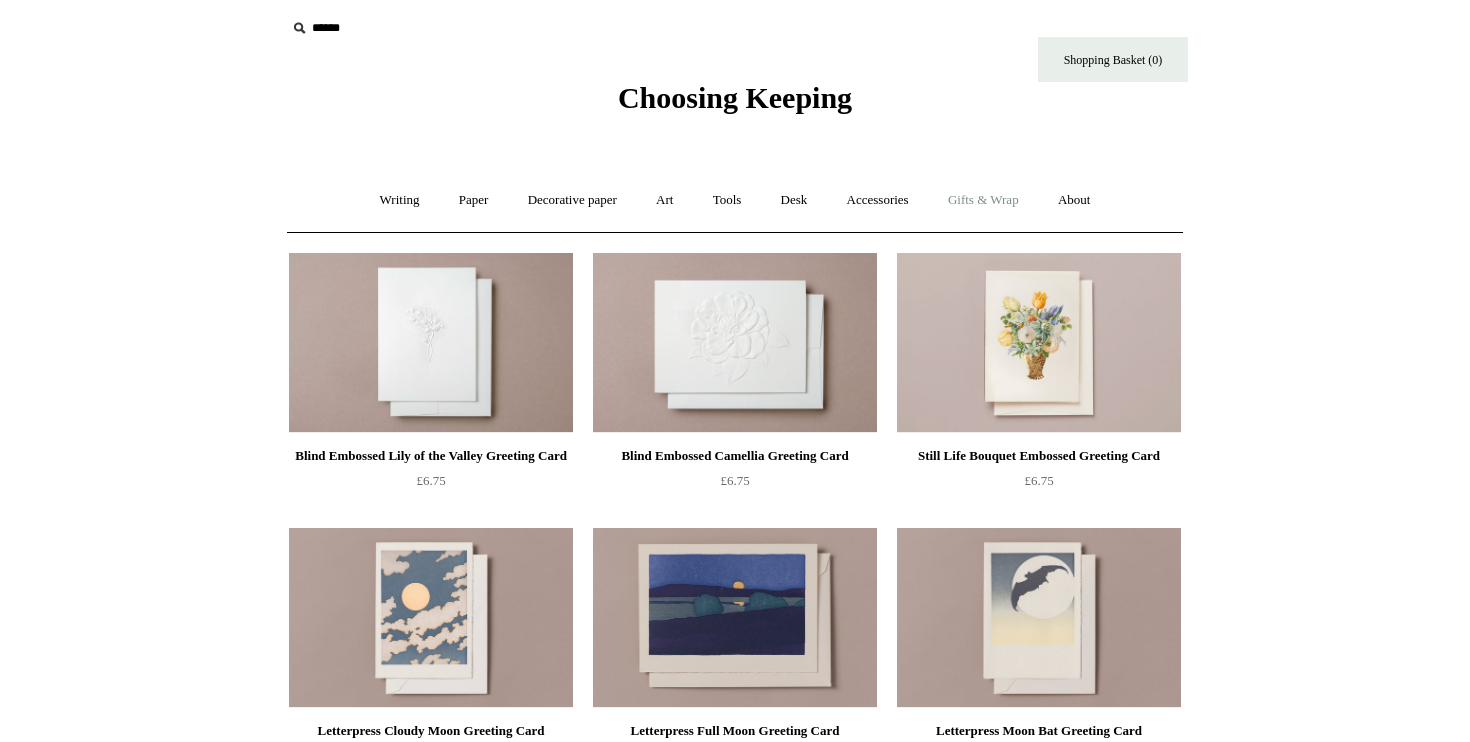 click on "Gifts & Wrap +" at bounding box center [983, 200] 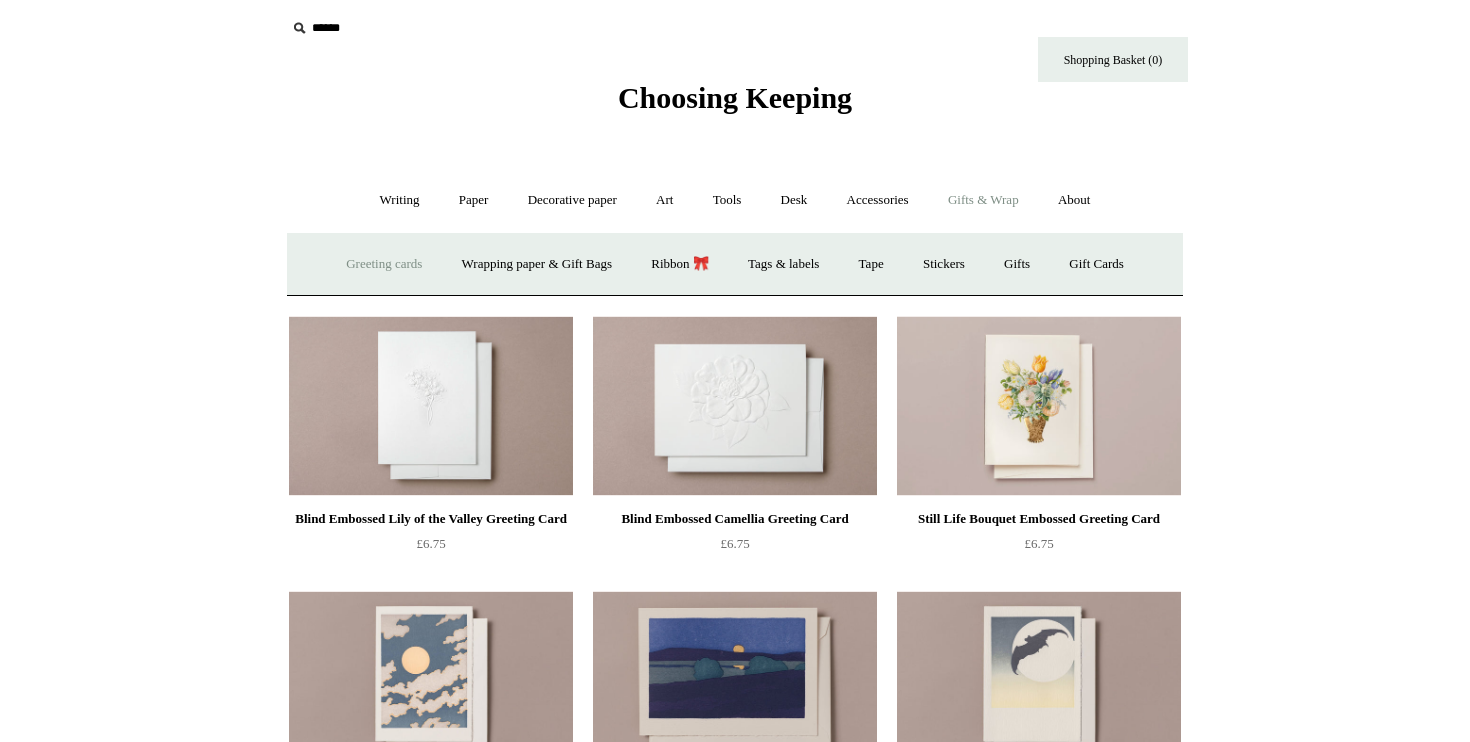 click on "Greeting cards +" at bounding box center (384, 264) 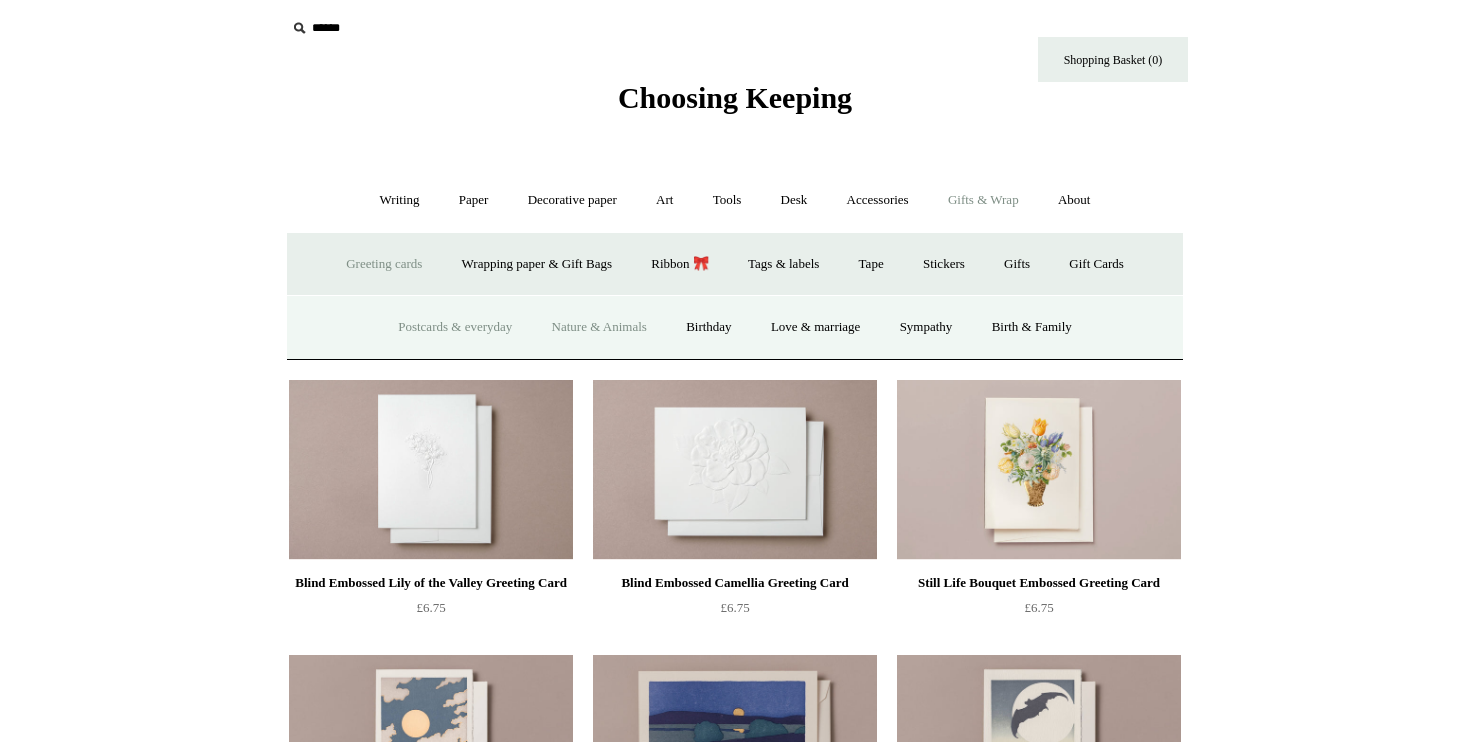 click on "Postcards & everyday" at bounding box center (455, 327) 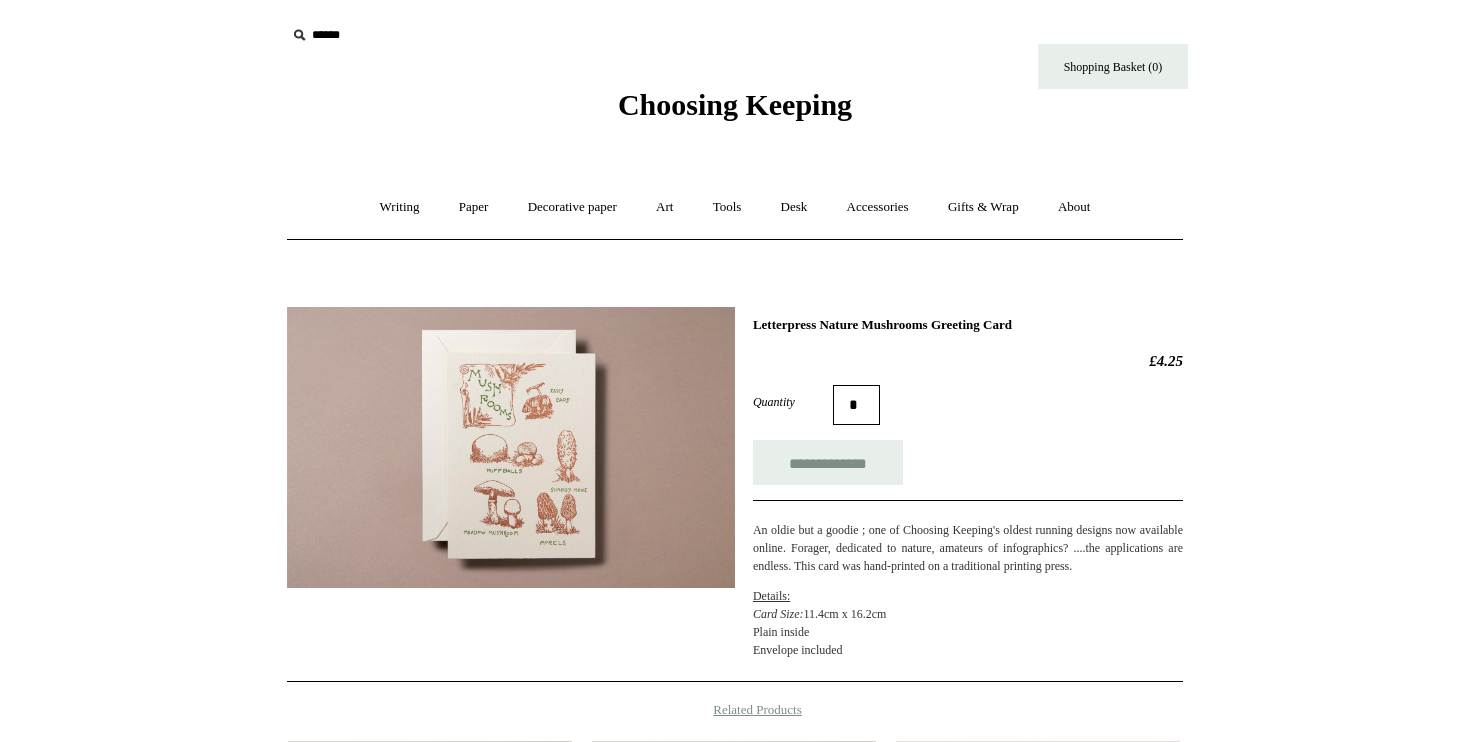 scroll, scrollTop: 0, scrollLeft: 0, axis: both 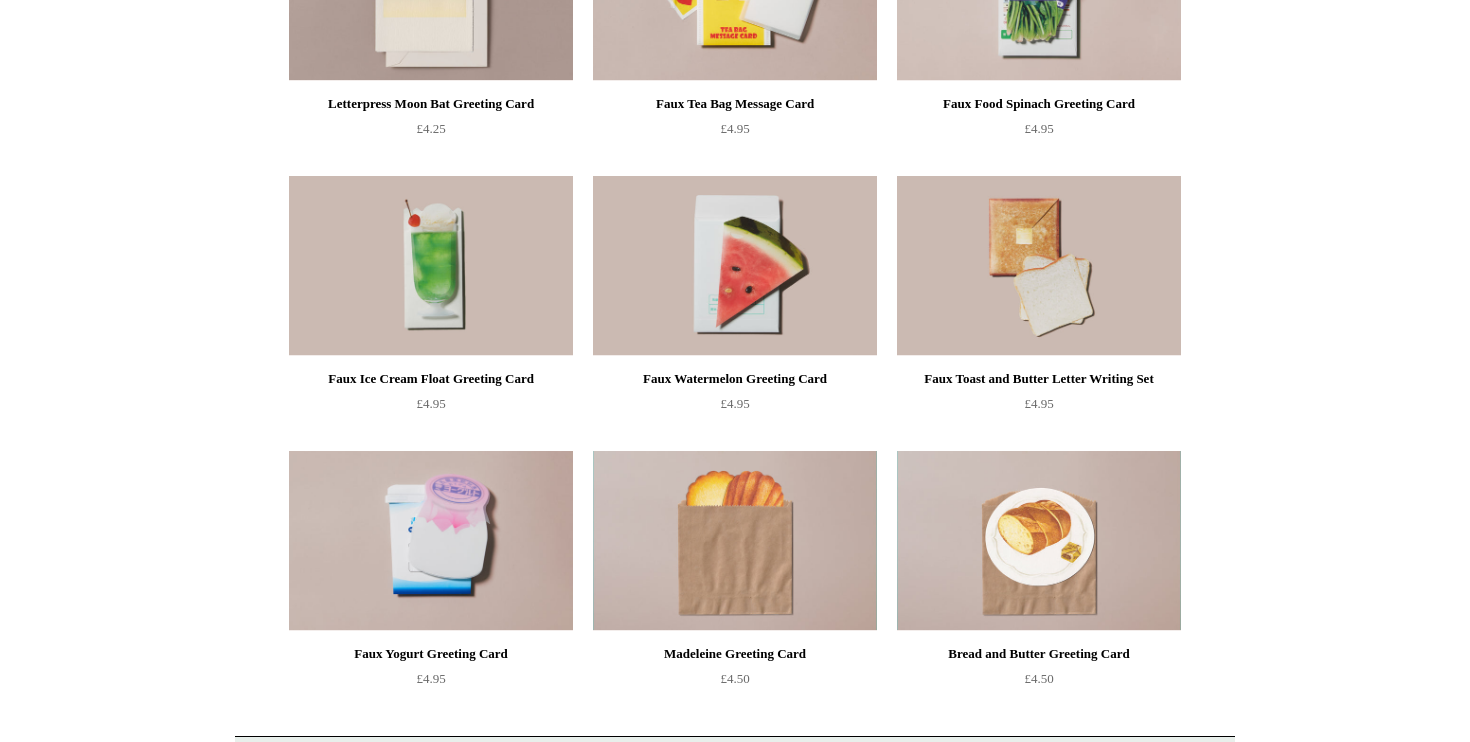 click at bounding box center (735, 541) 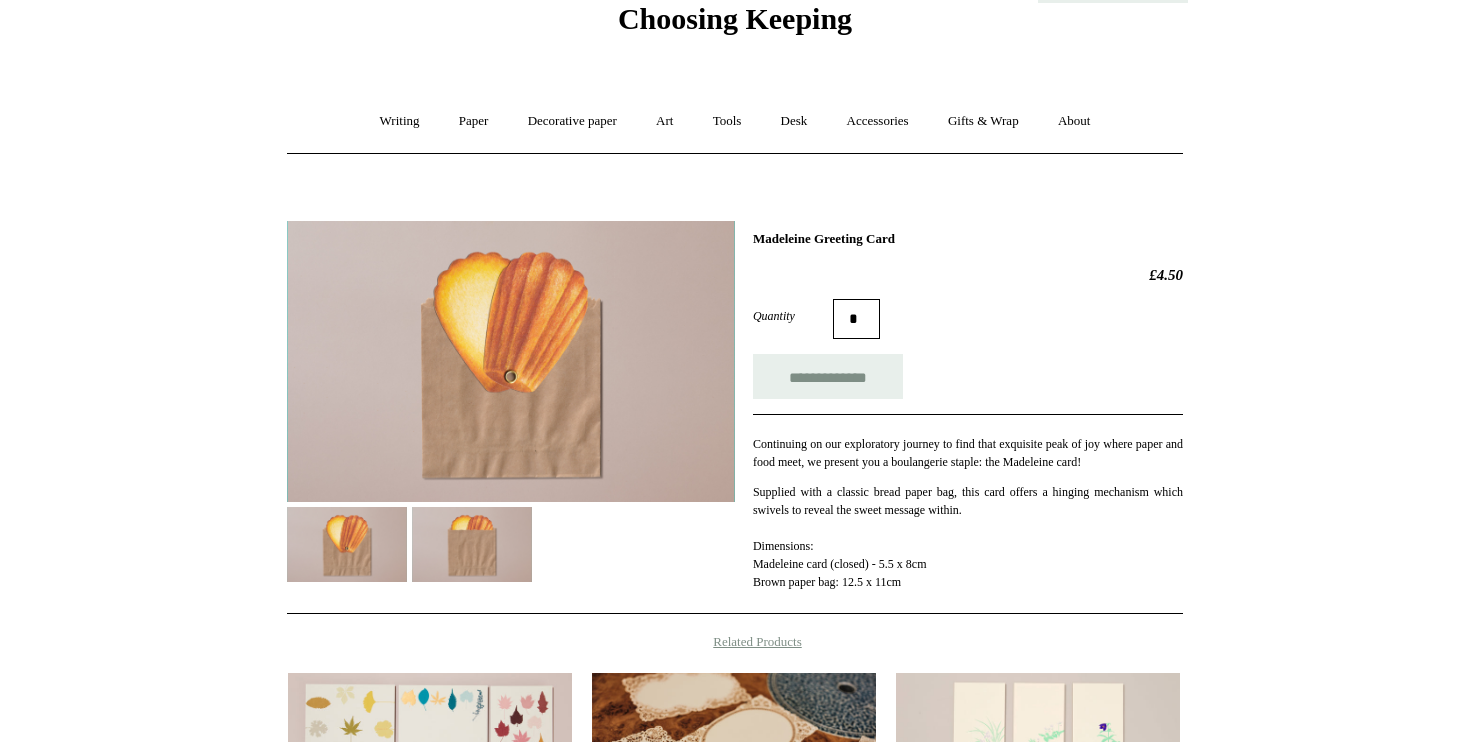 scroll, scrollTop: 0, scrollLeft: 0, axis: both 